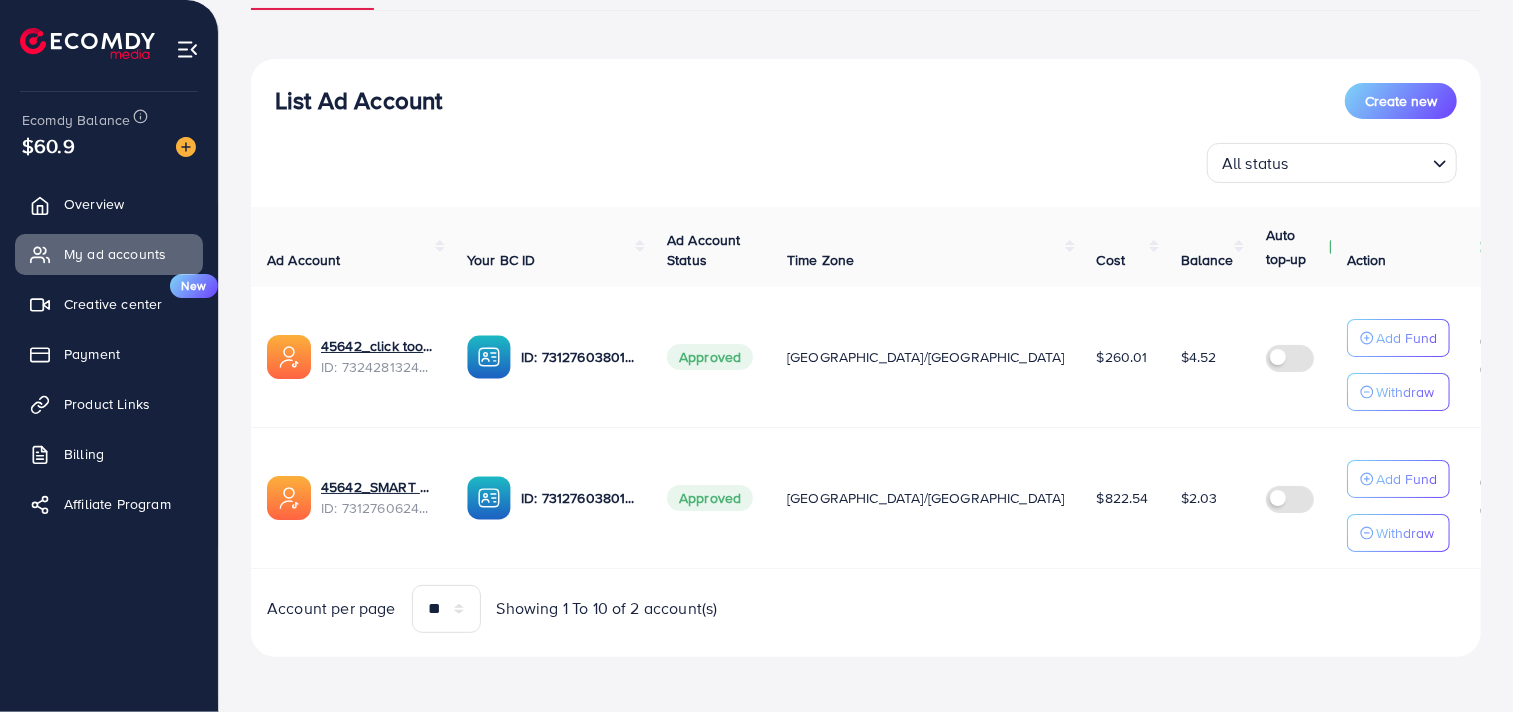scroll, scrollTop: 182, scrollLeft: 0, axis: vertical 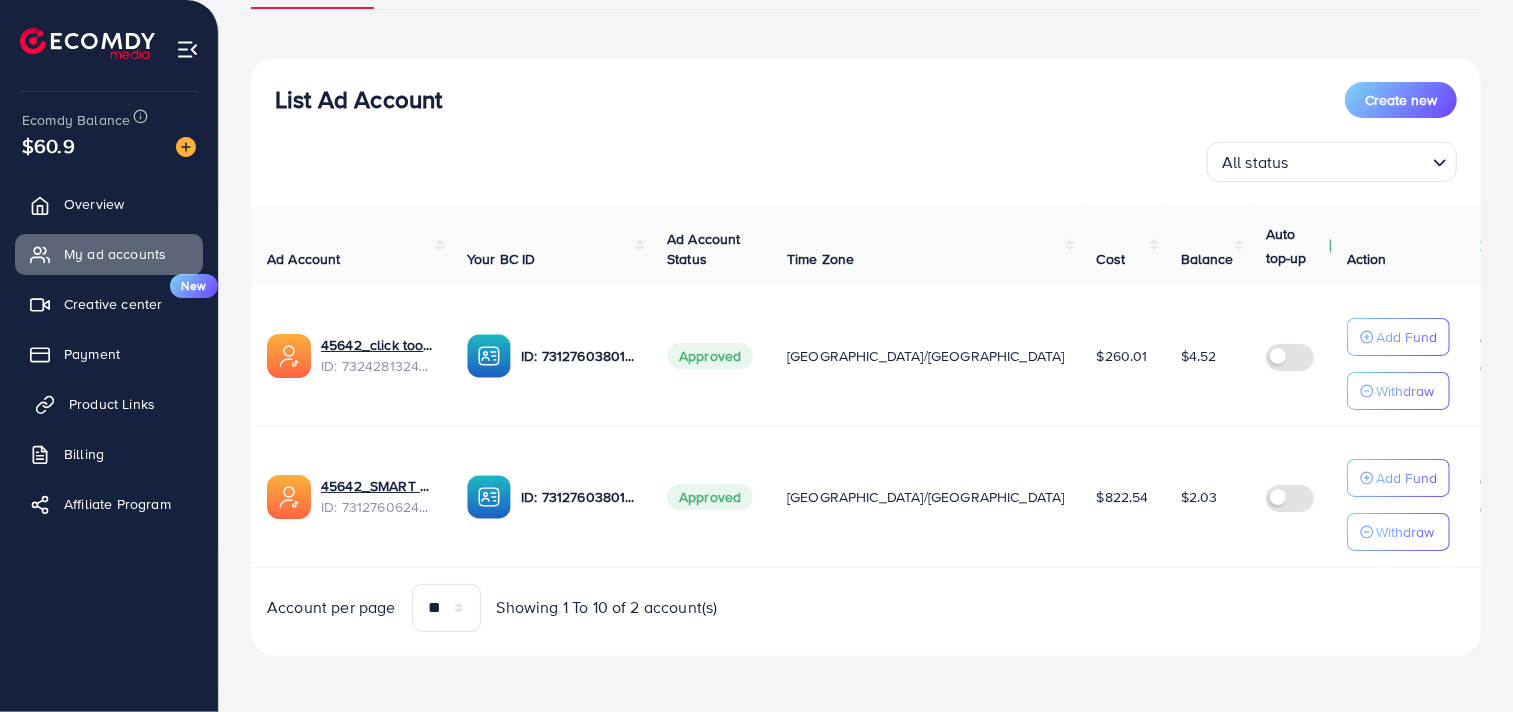 click on "Product Links" at bounding box center (112, 404) 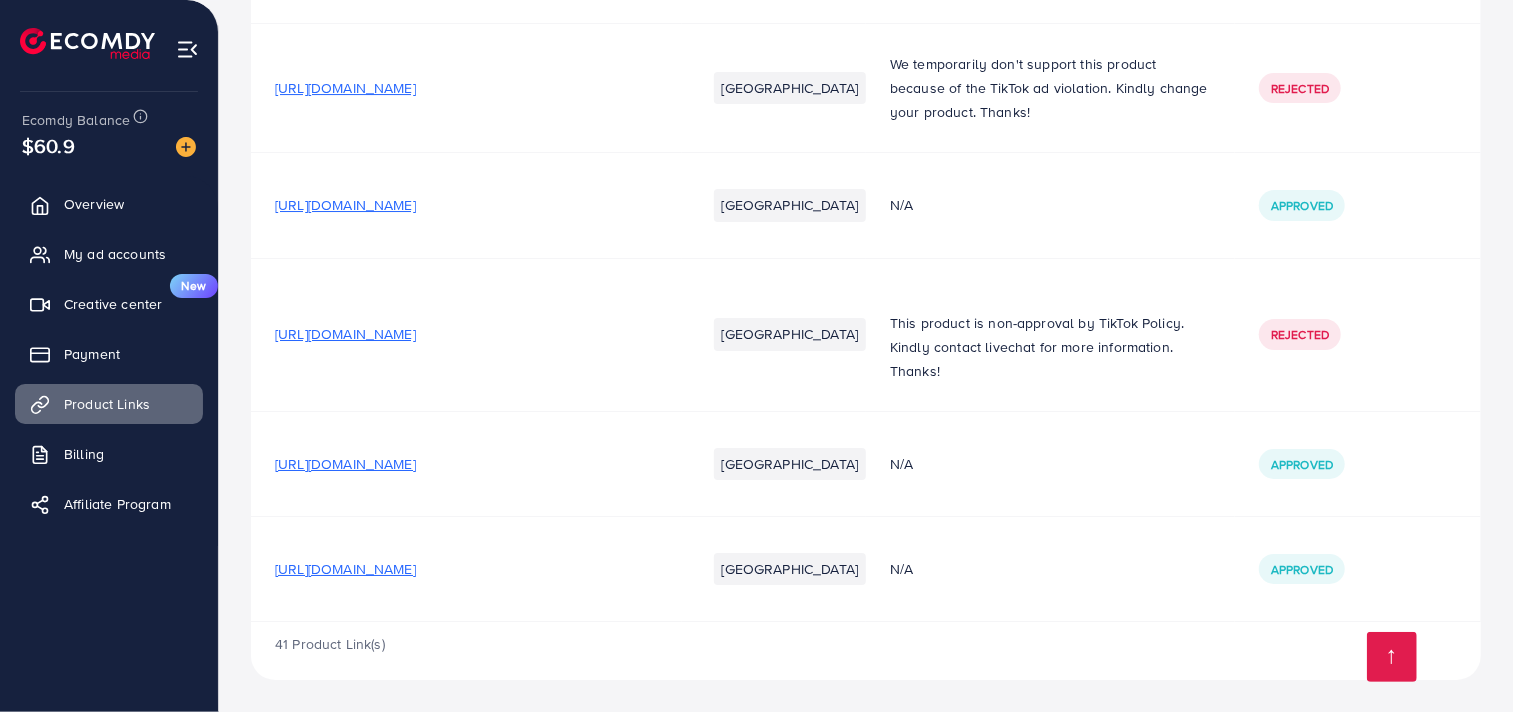 scroll, scrollTop: 4164, scrollLeft: 0, axis: vertical 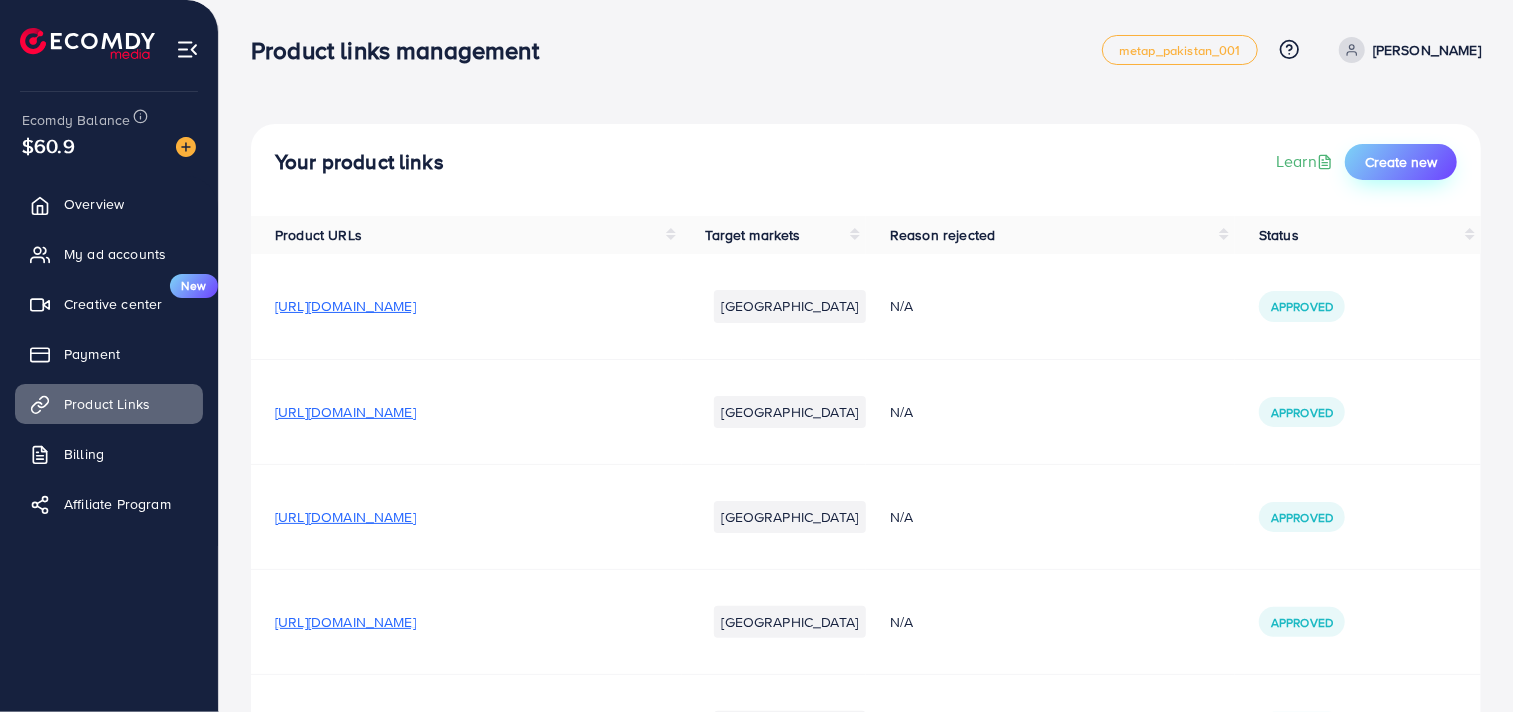 click on "Create new" at bounding box center (1401, 162) 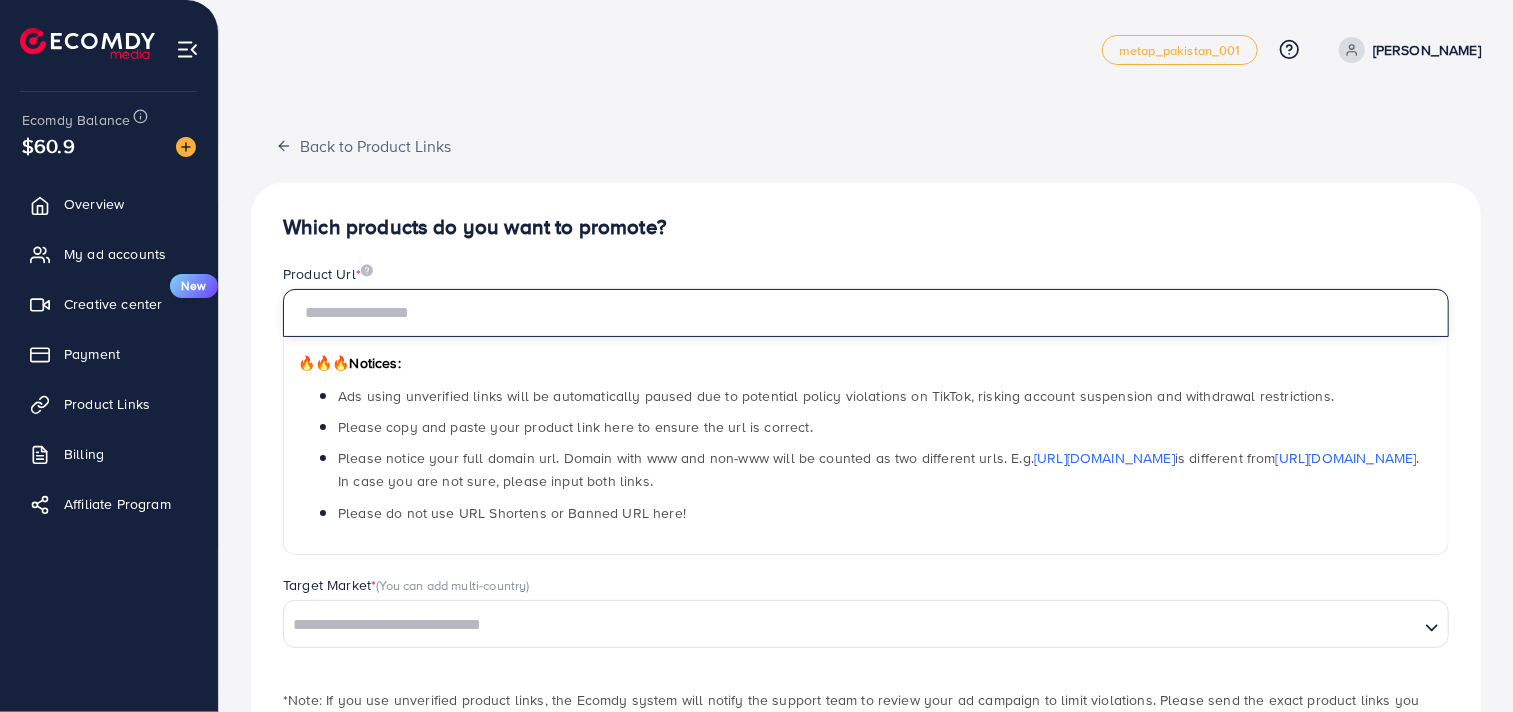 click at bounding box center (866, 313) 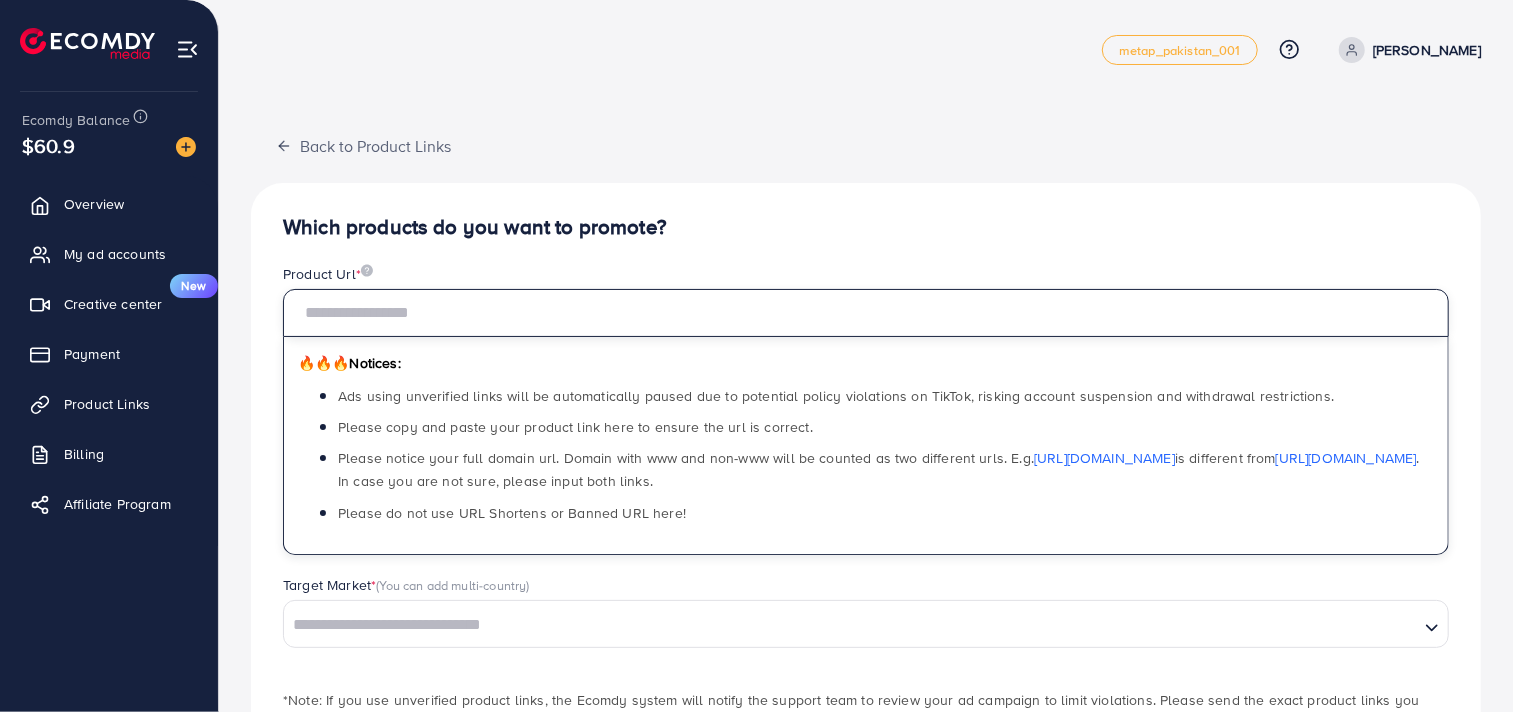 paste on "**********" 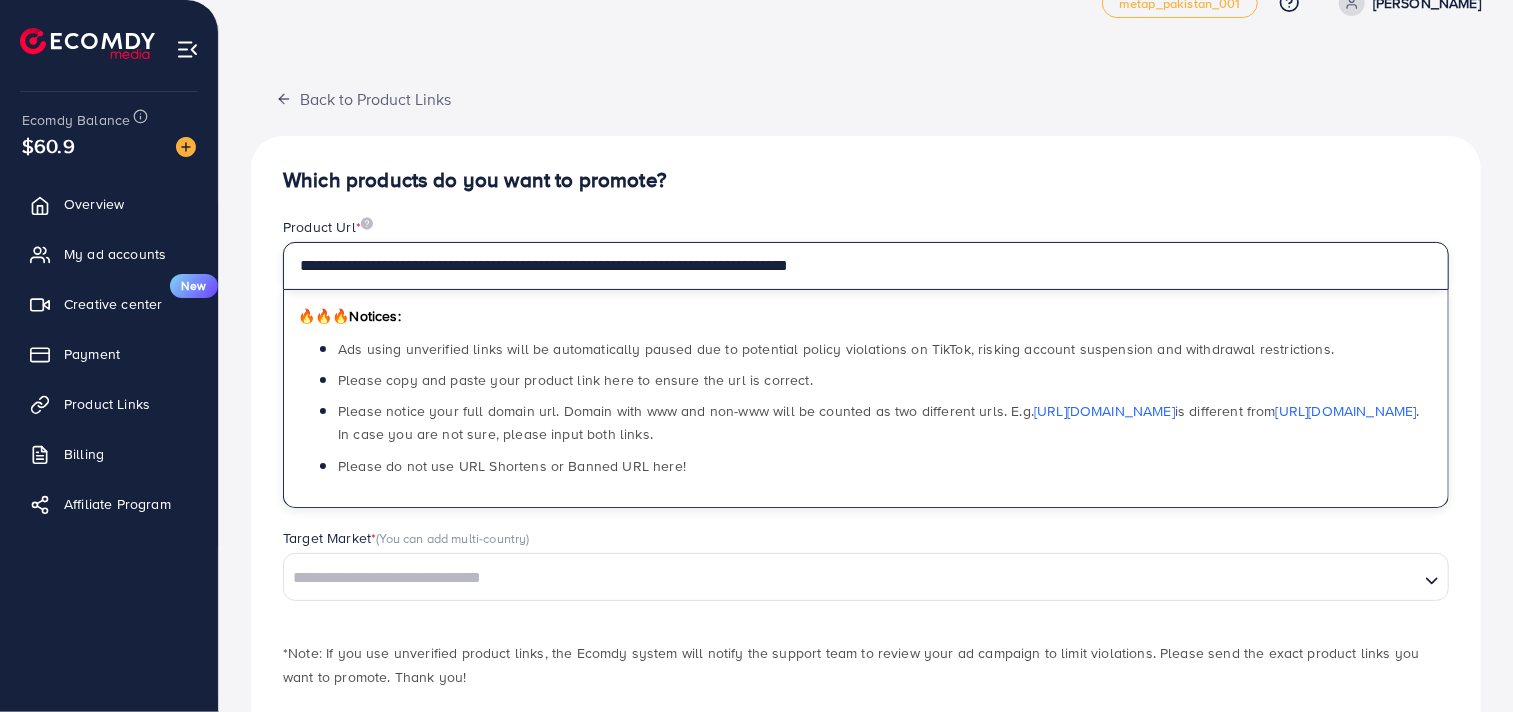 scroll, scrollTop: 148, scrollLeft: 0, axis: vertical 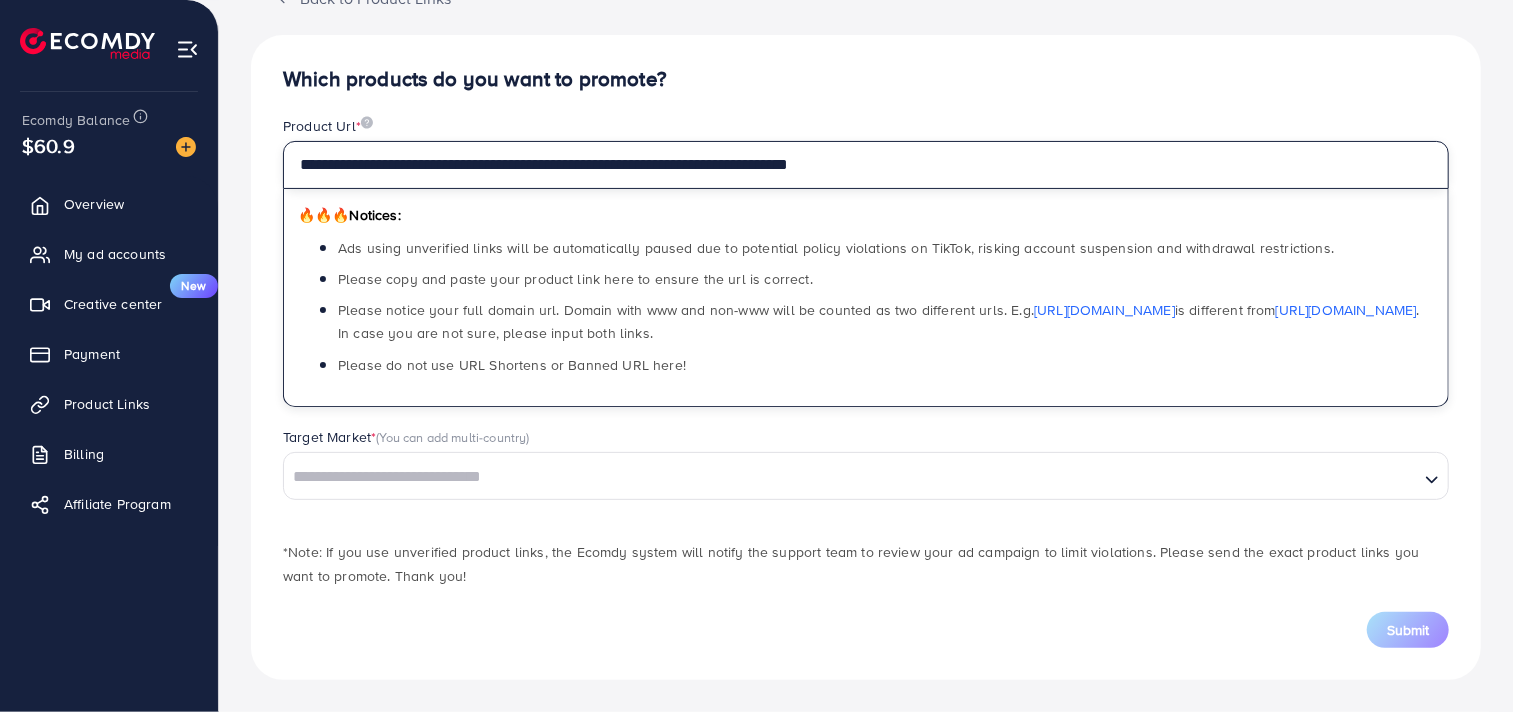 type on "**********" 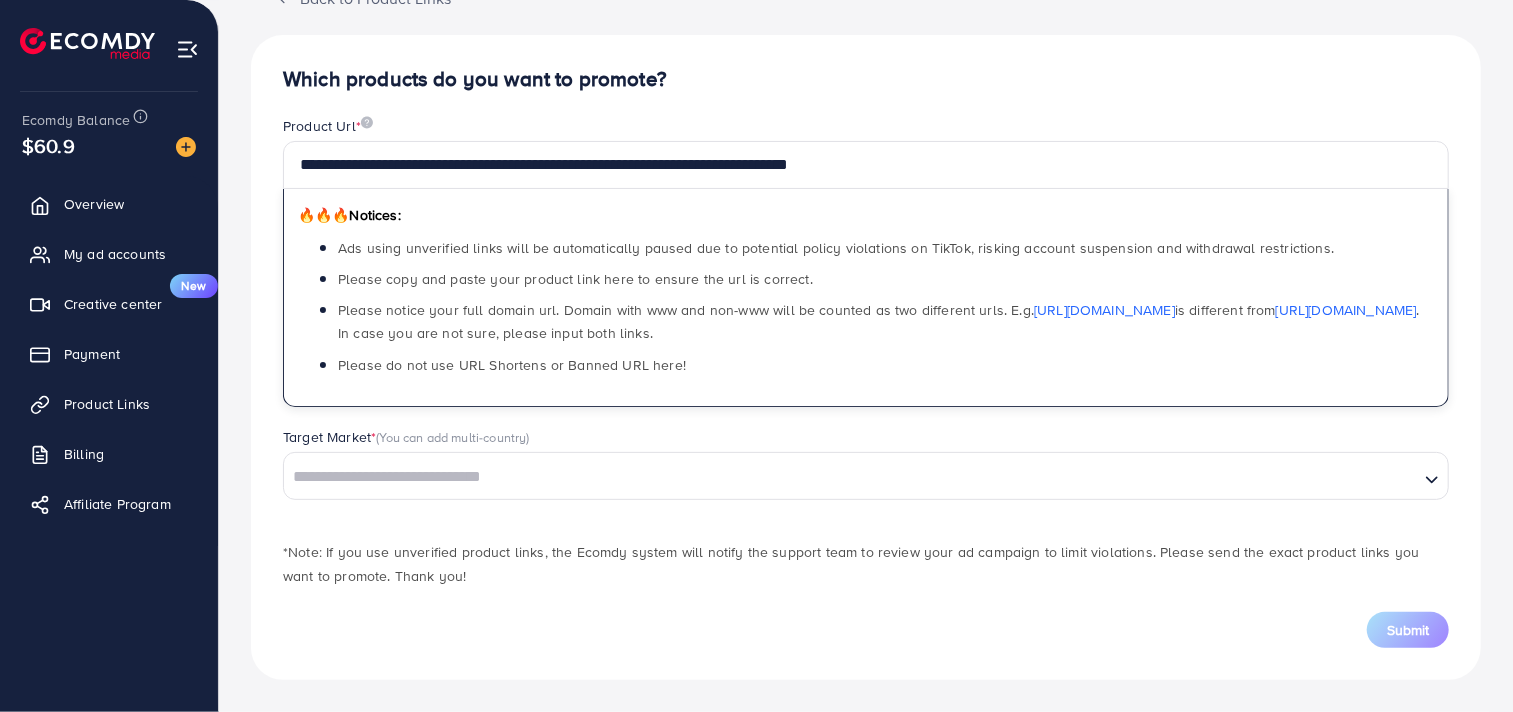 click at bounding box center (851, 477) 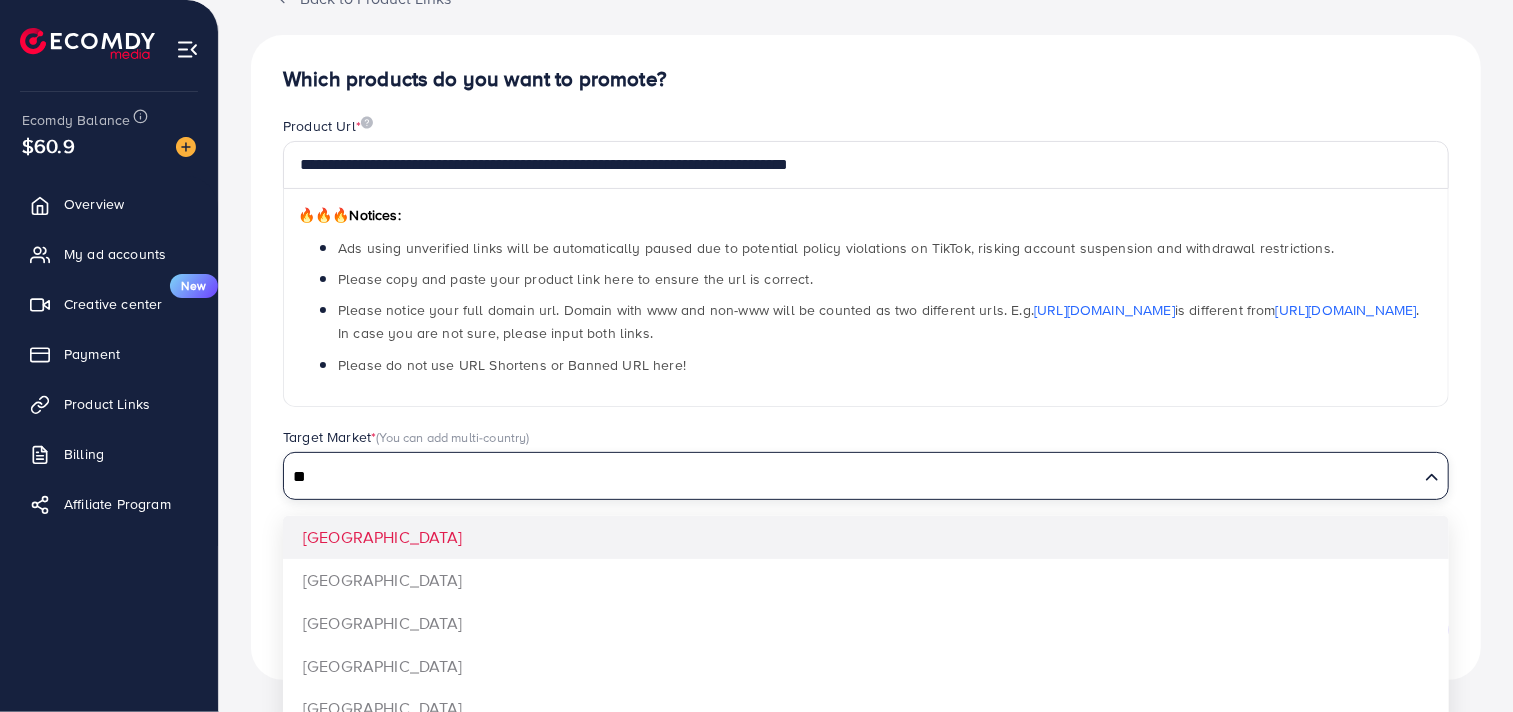 type on "*" 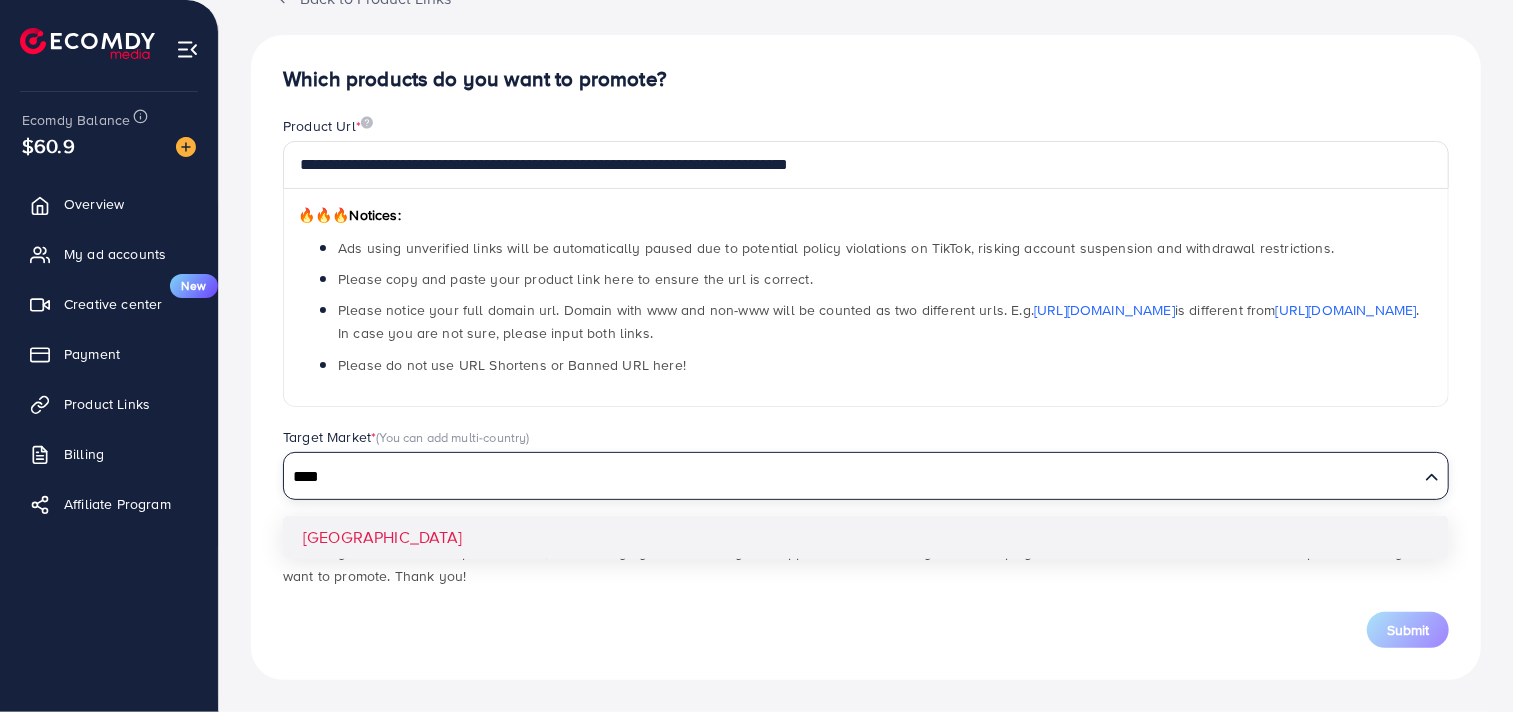 type on "****" 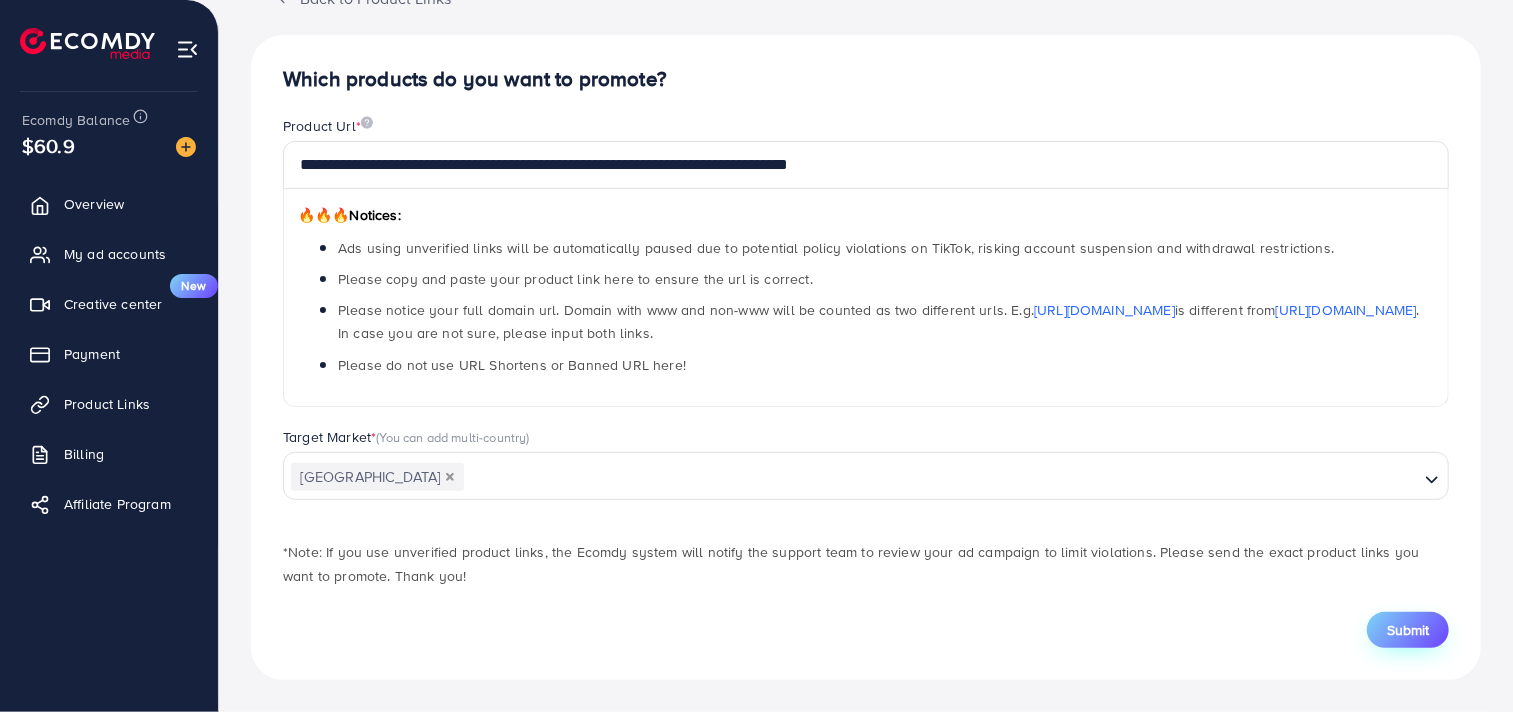 click on "Submit" at bounding box center (1408, 630) 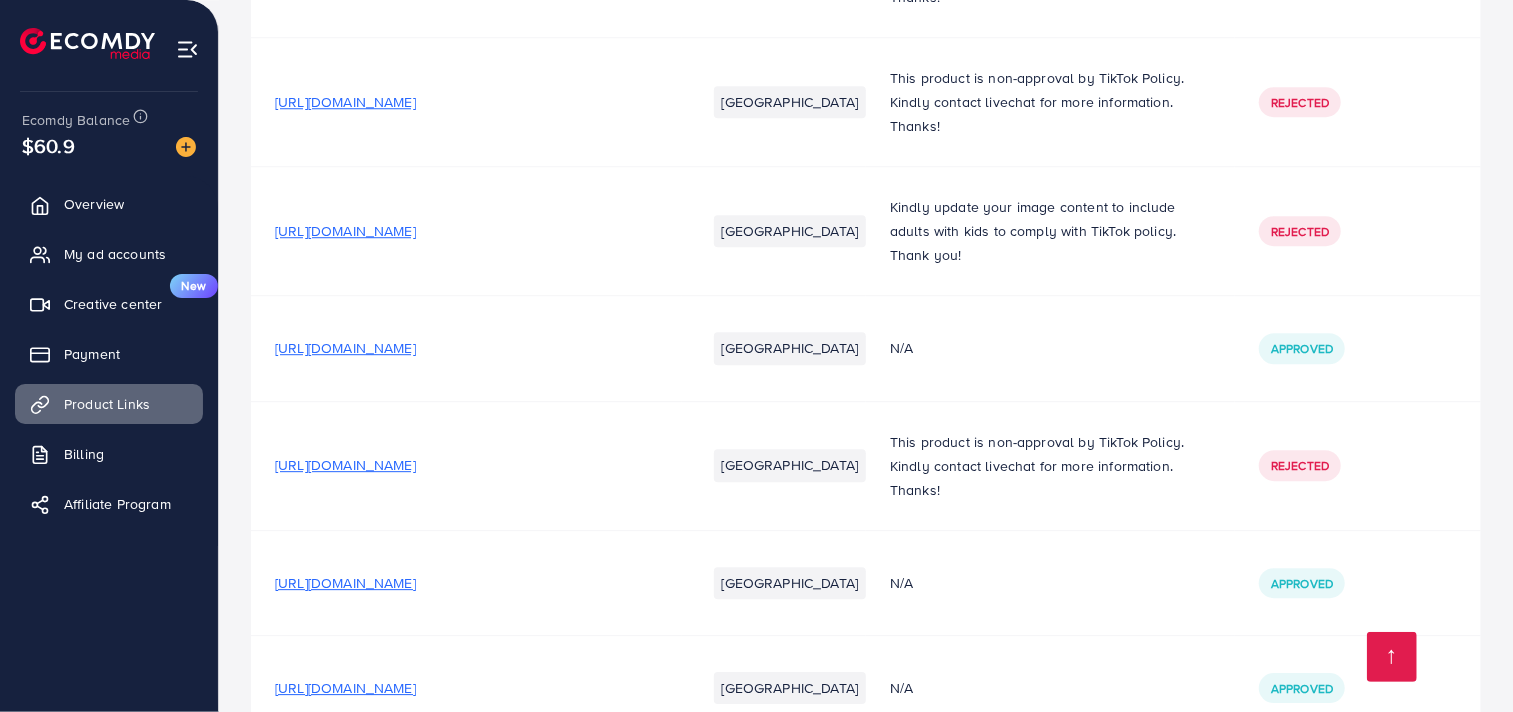 scroll, scrollTop: 3314, scrollLeft: 0, axis: vertical 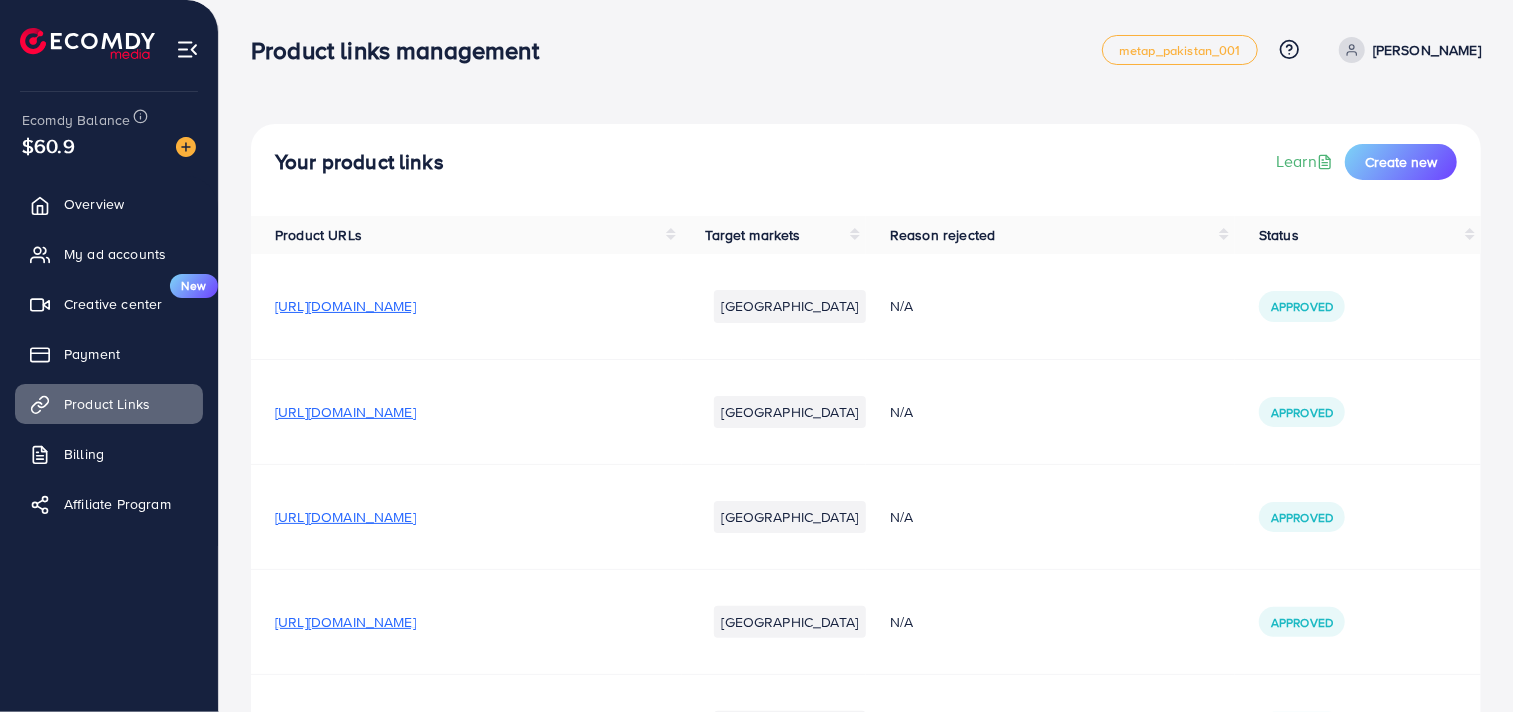 drag, startPoint x: 0, startPoint y: 0, endPoint x: 603, endPoint y: 231, distance: 645.7321 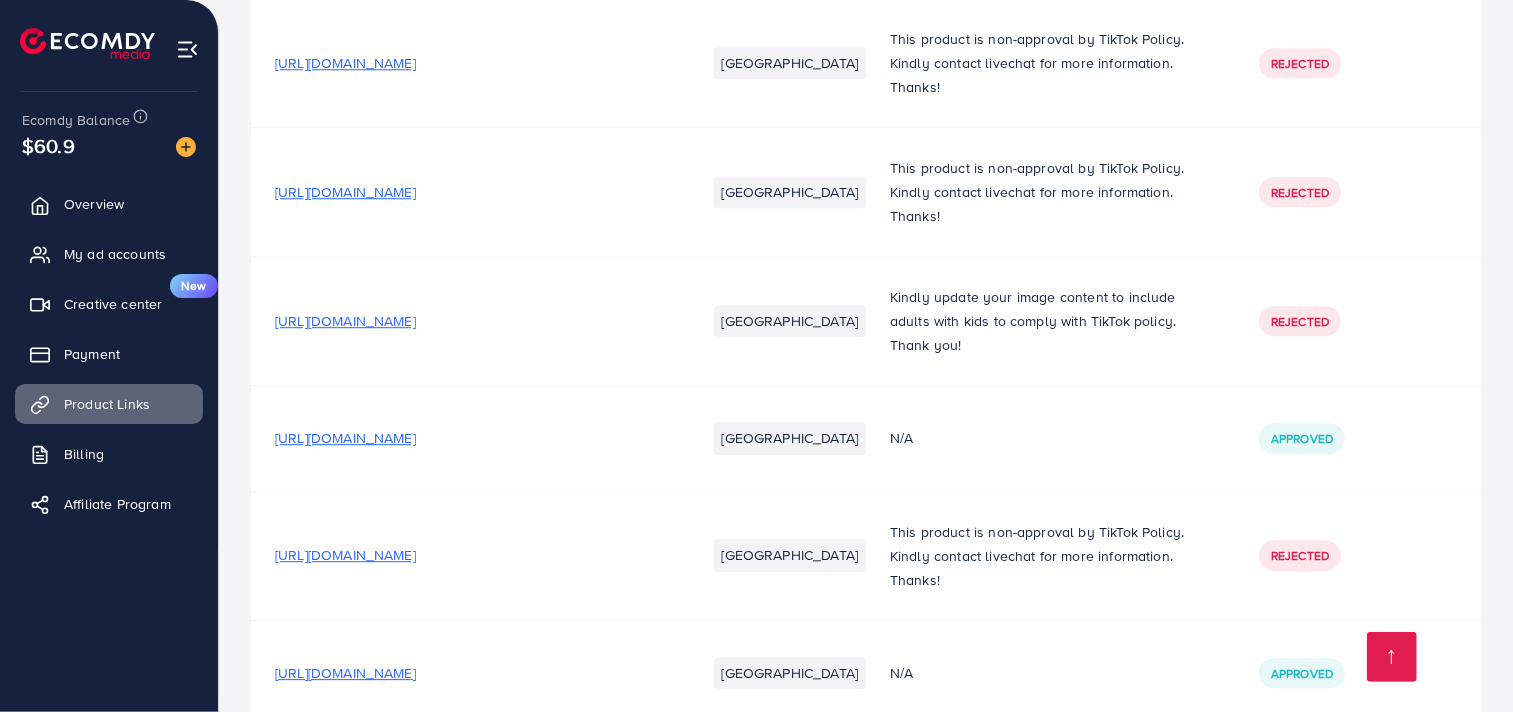 scroll, scrollTop: 4268, scrollLeft: 0, axis: vertical 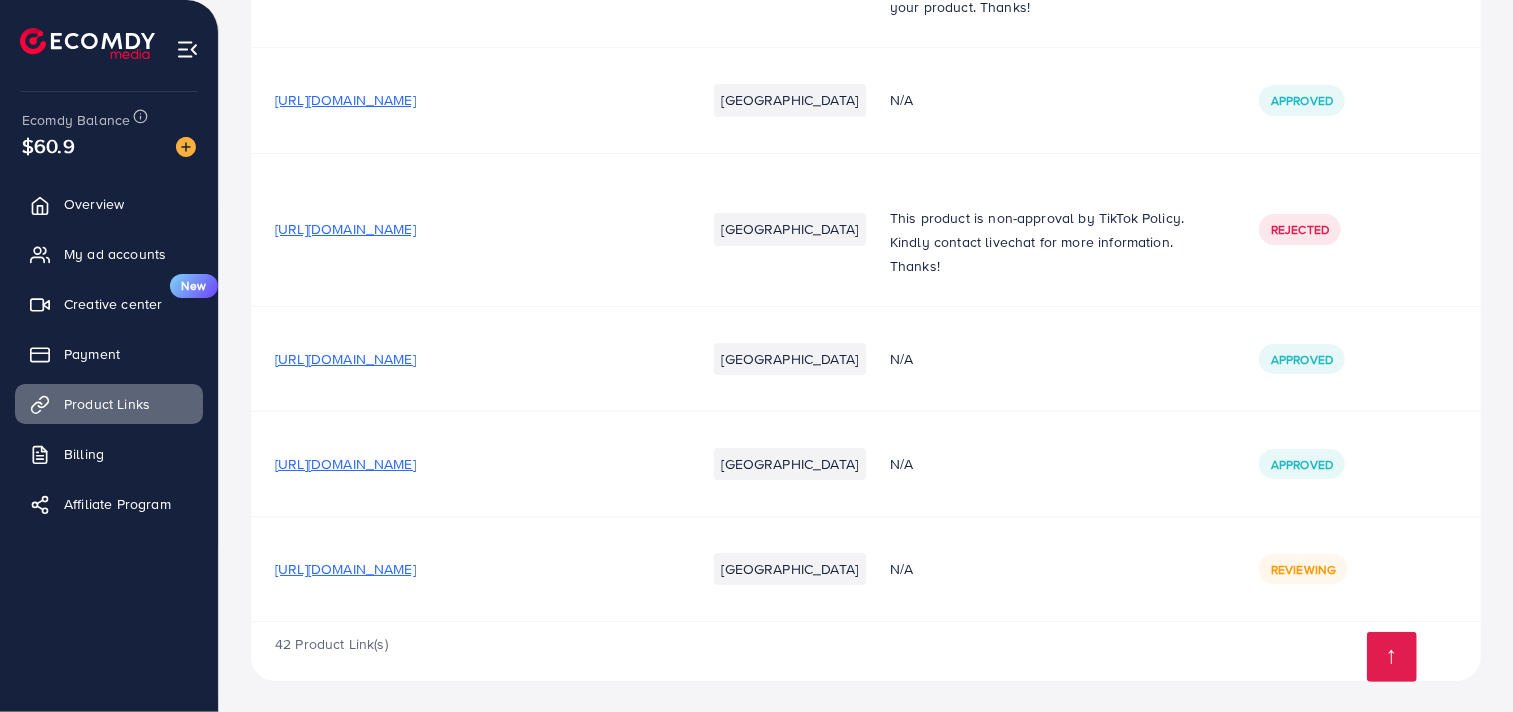 drag, startPoint x: 592, startPoint y: 214, endPoint x: 528, endPoint y: 171, distance: 77.10383 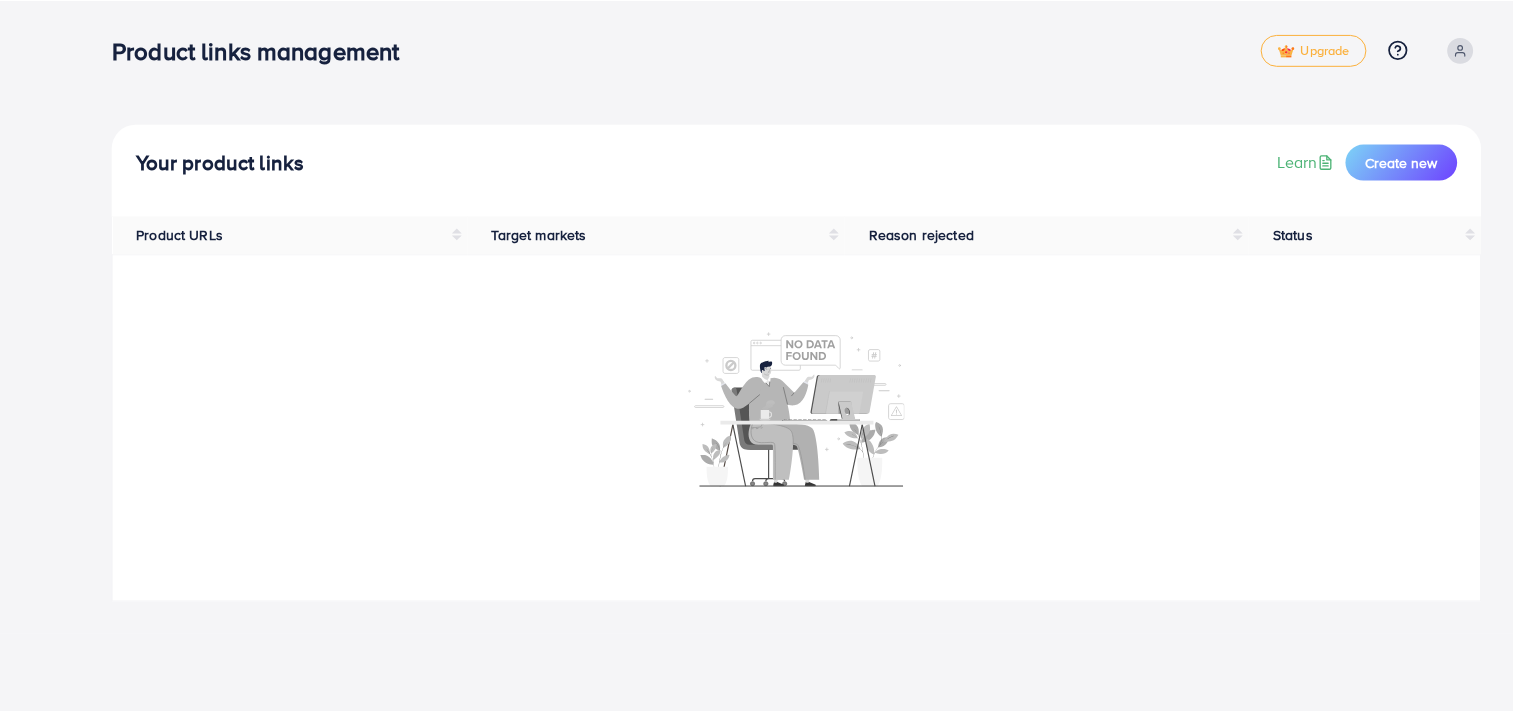 scroll, scrollTop: 0, scrollLeft: 0, axis: both 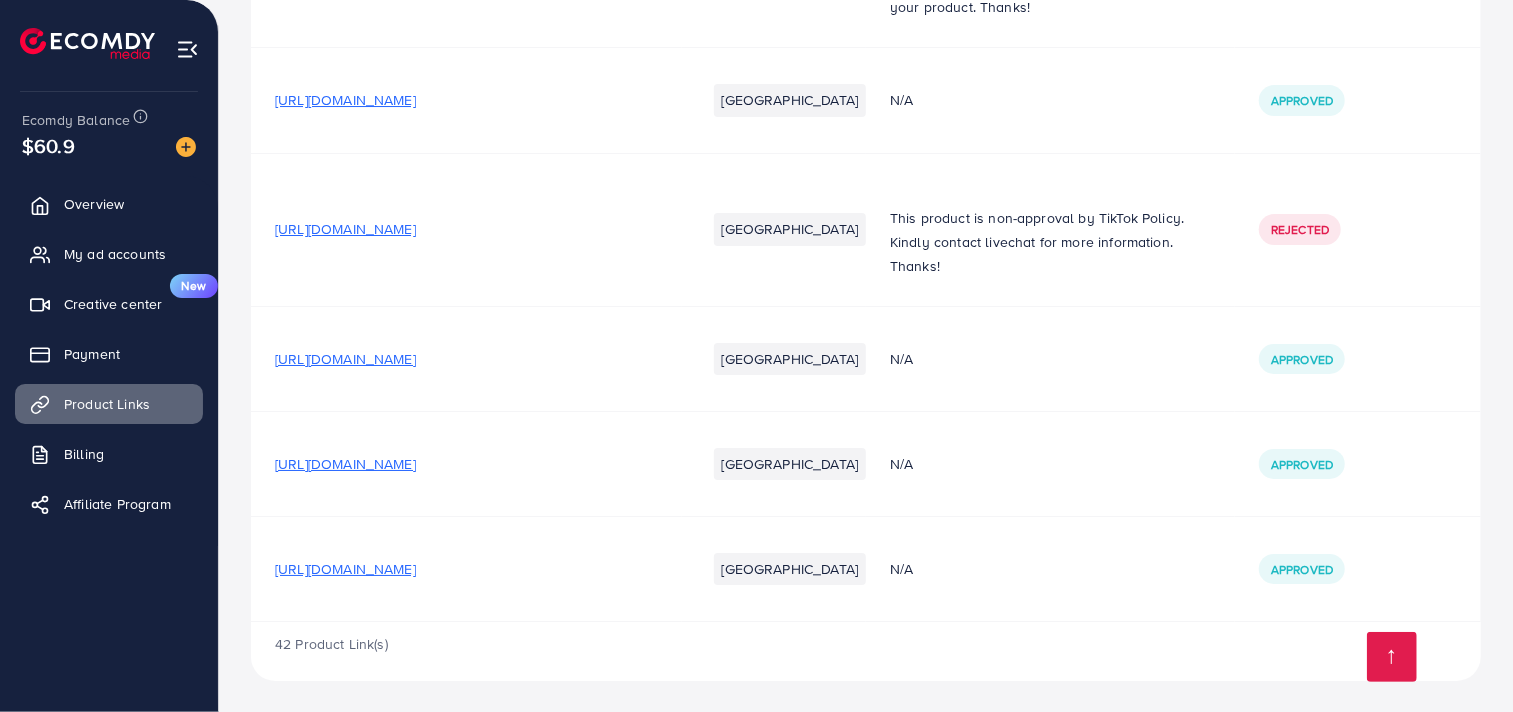 click on "[URL][DOMAIN_NAME]" at bounding box center (345, 569) 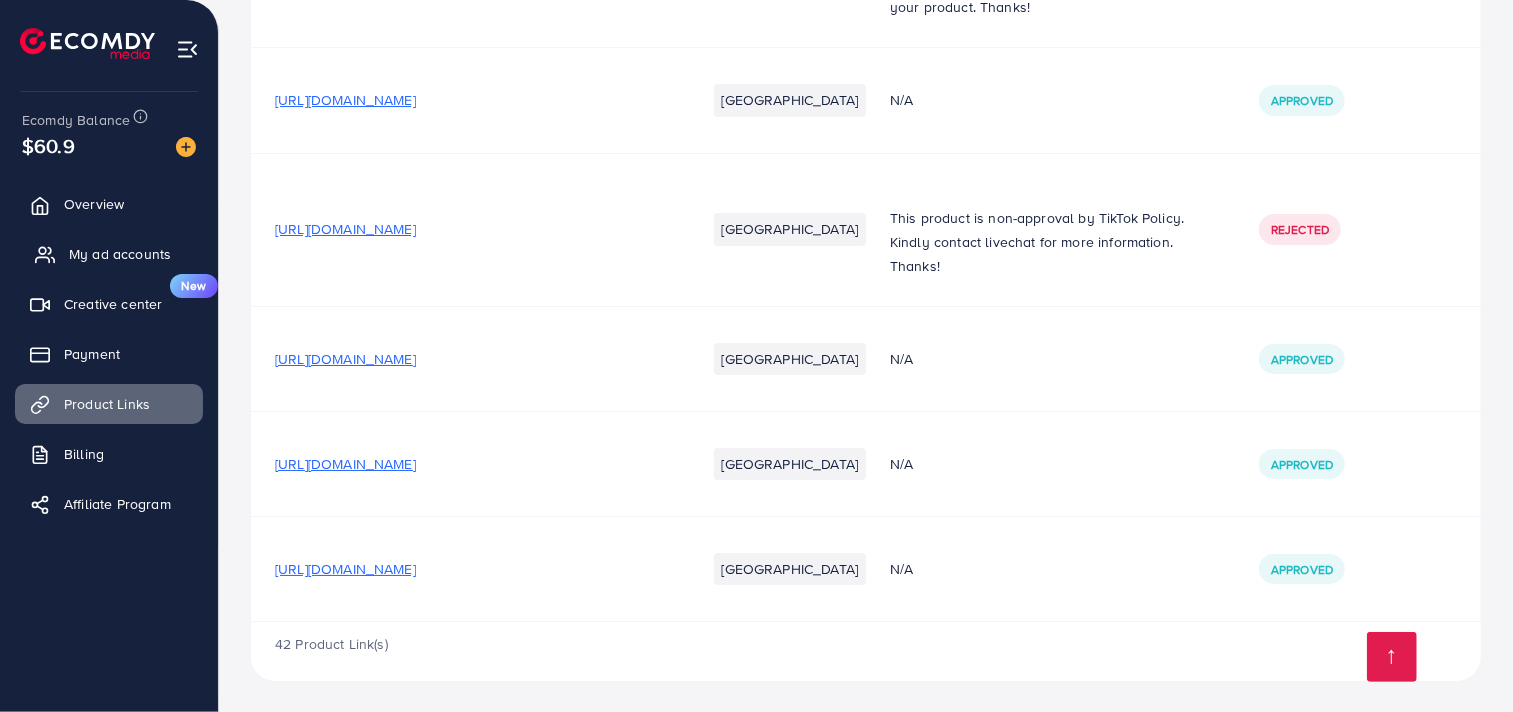 click on "My ad accounts" at bounding box center [120, 254] 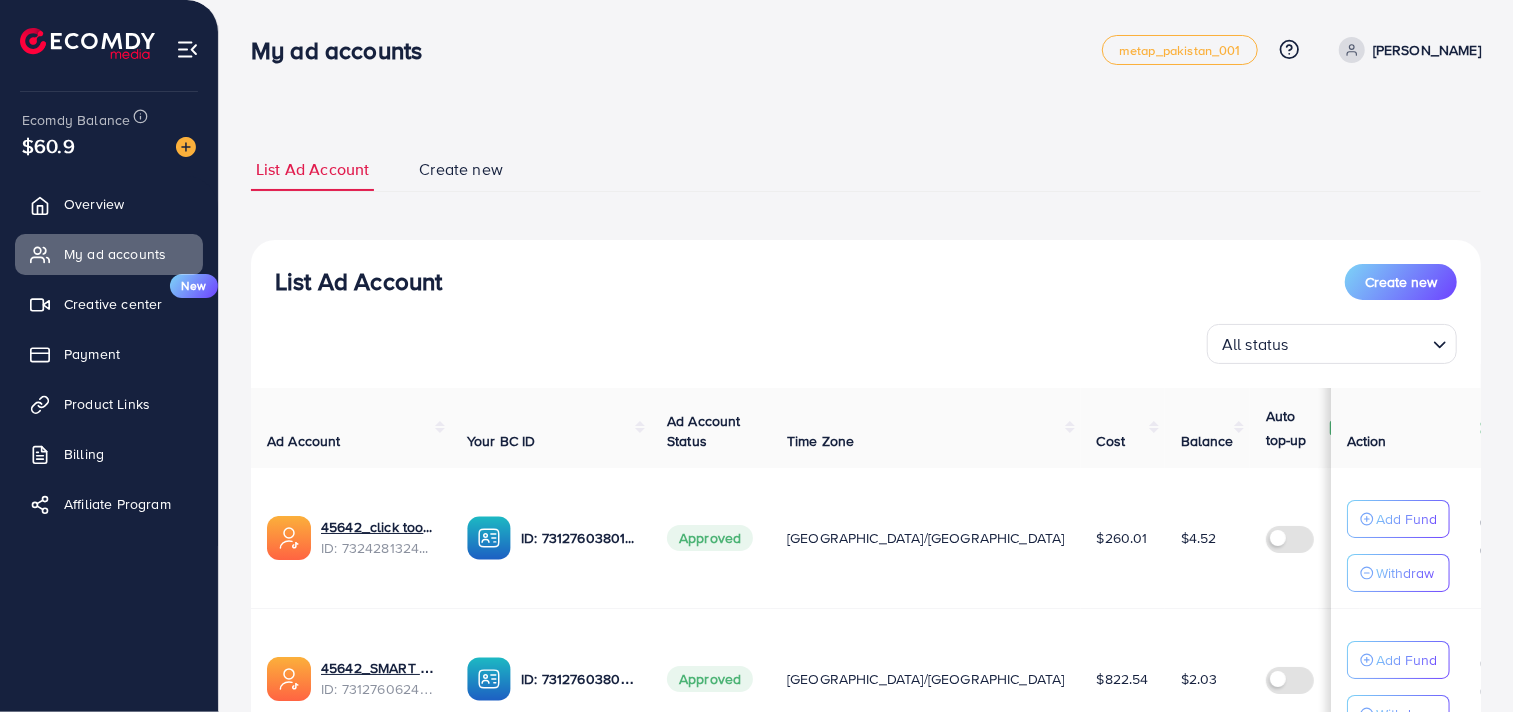 scroll, scrollTop: 182, scrollLeft: 0, axis: vertical 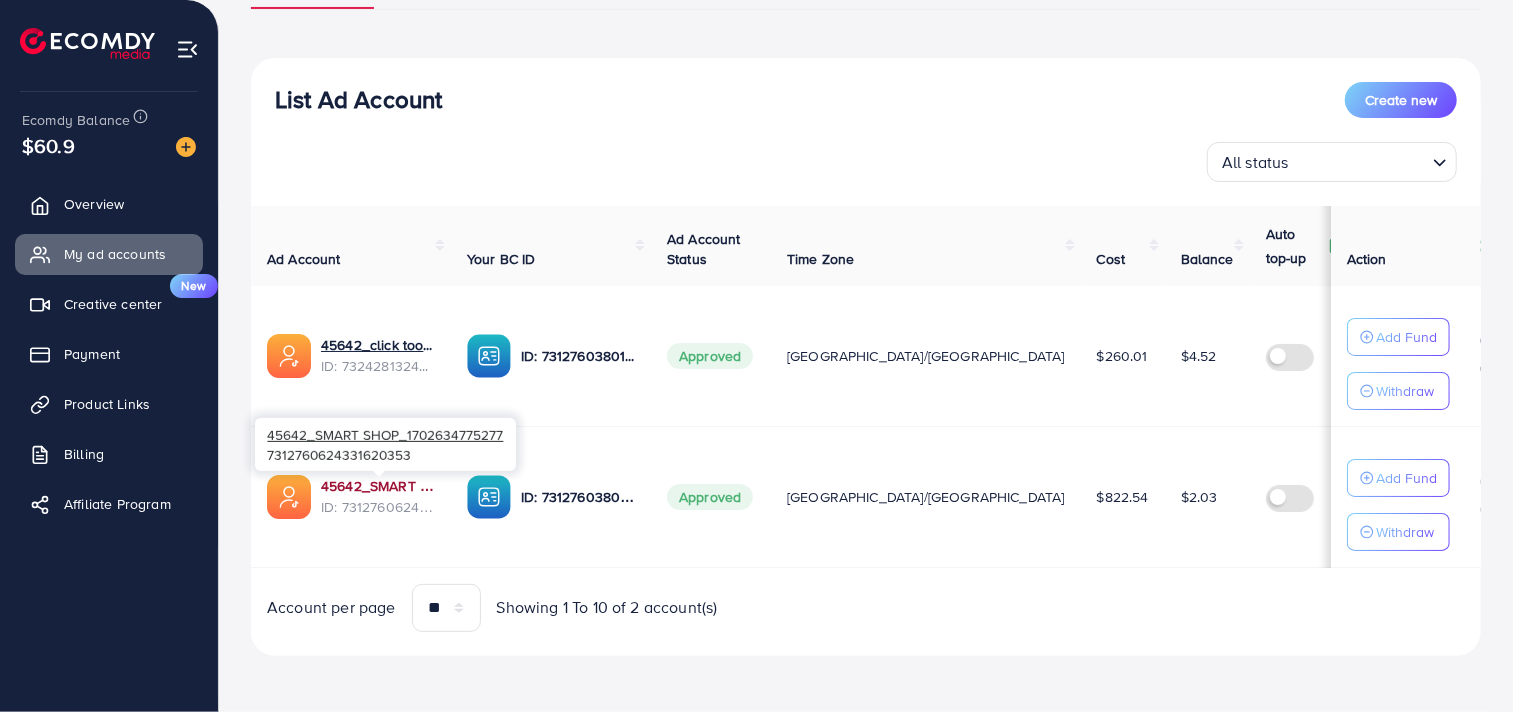 click on "45642_SMART SHOP_1702634775277" at bounding box center [378, 486] 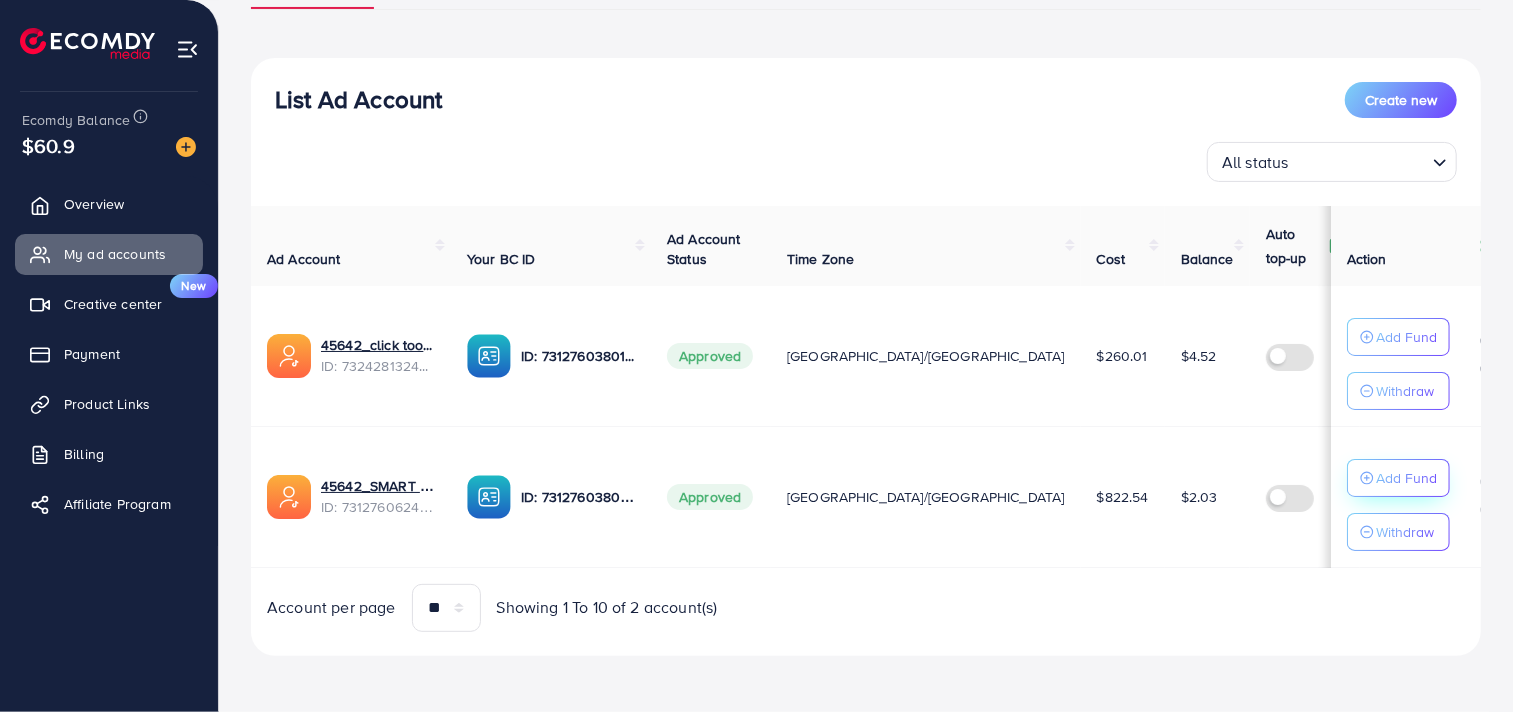 click on "Add Fund" at bounding box center (1406, 337) 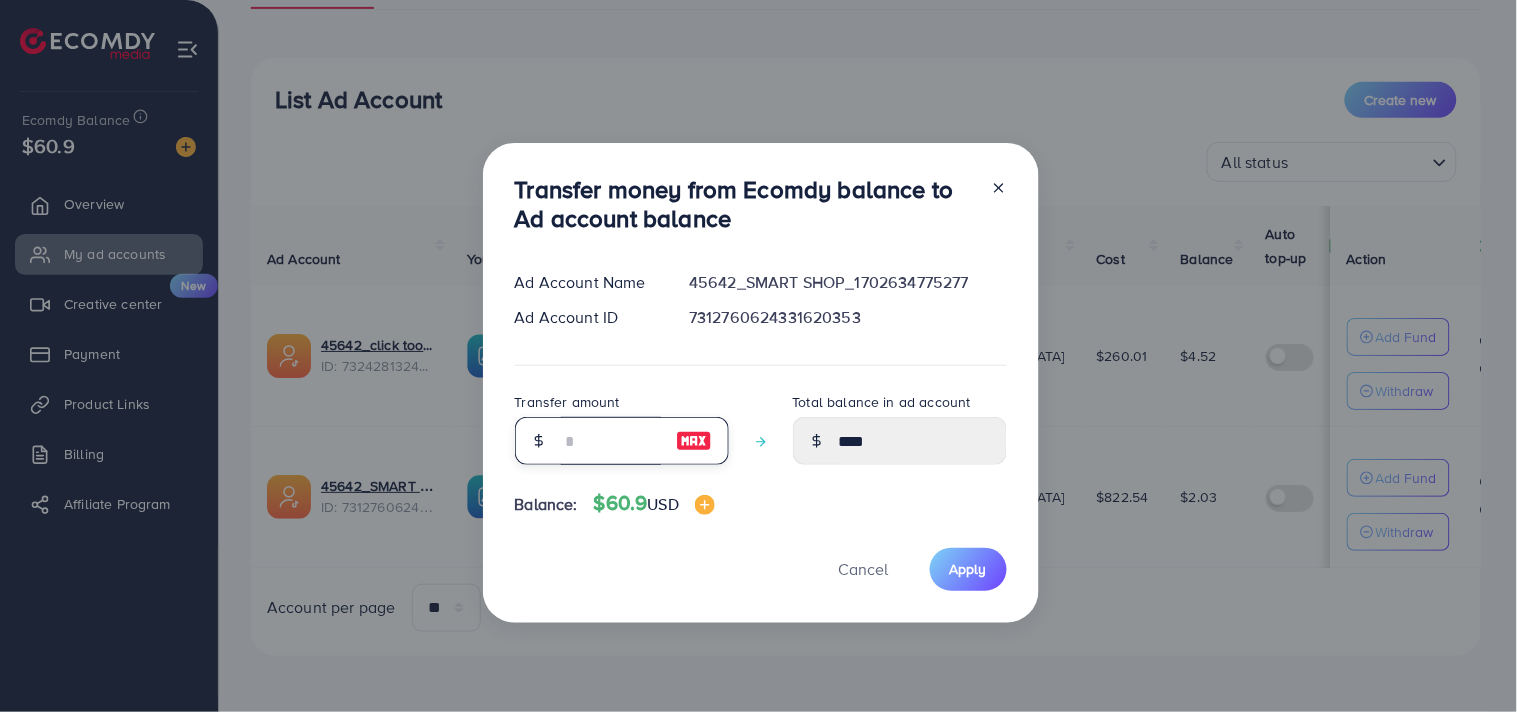 click at bounding box center [611, 441] 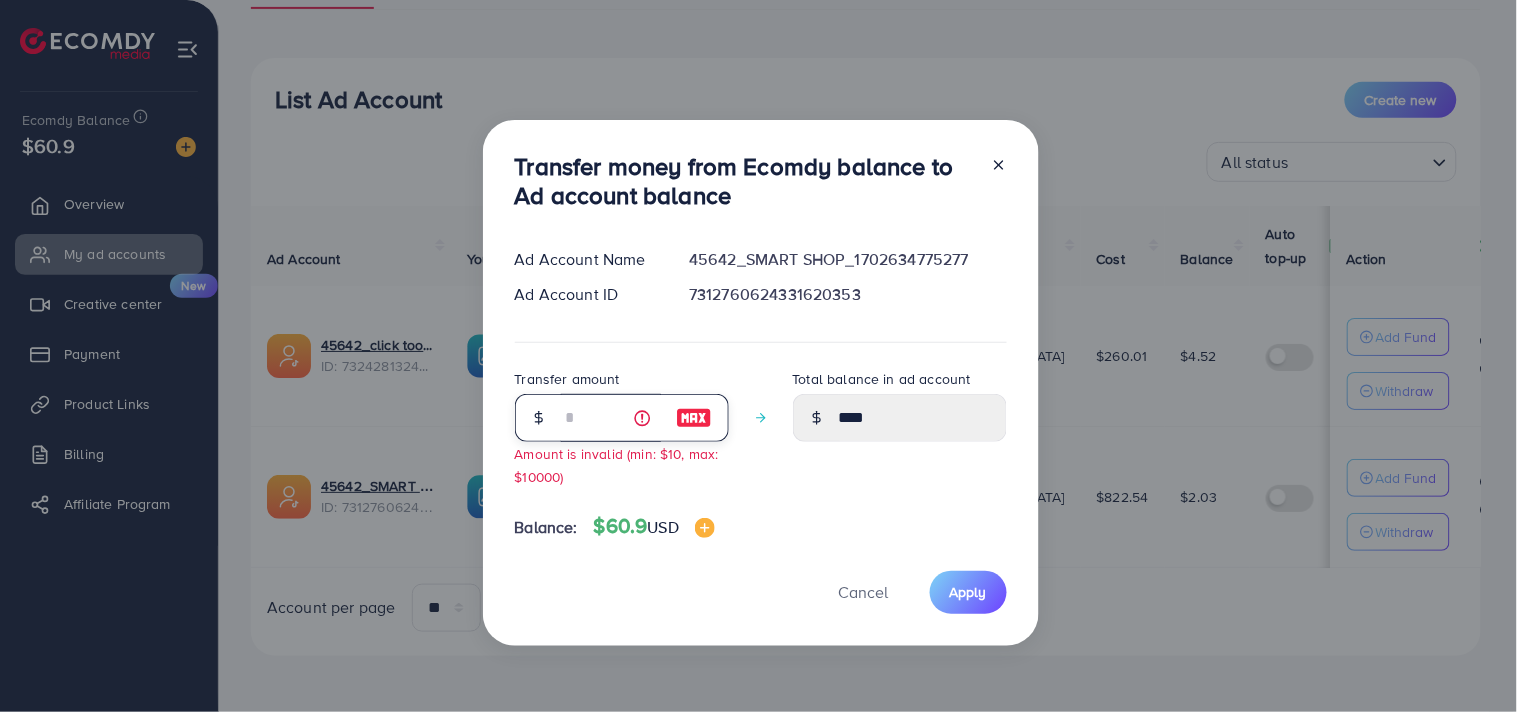 type on "**" 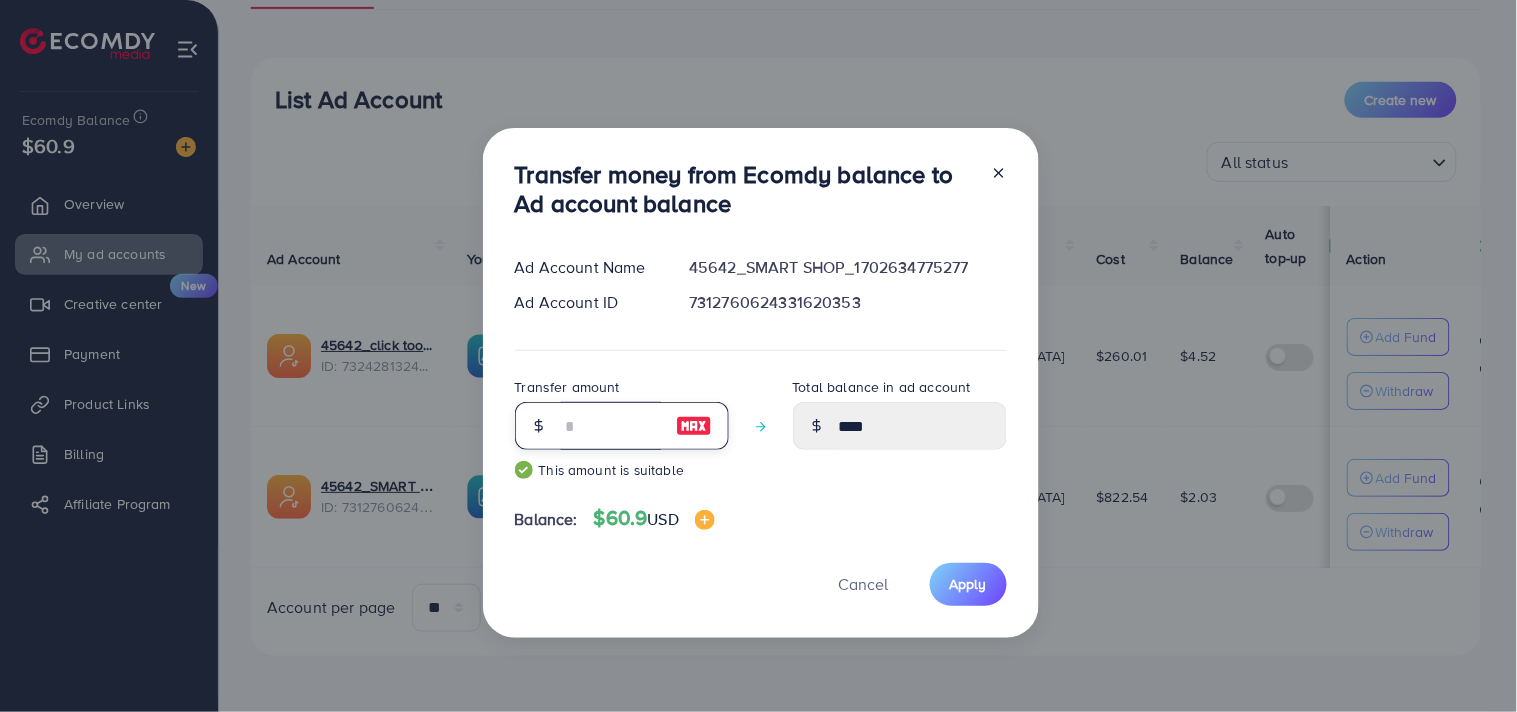 type on "*****" 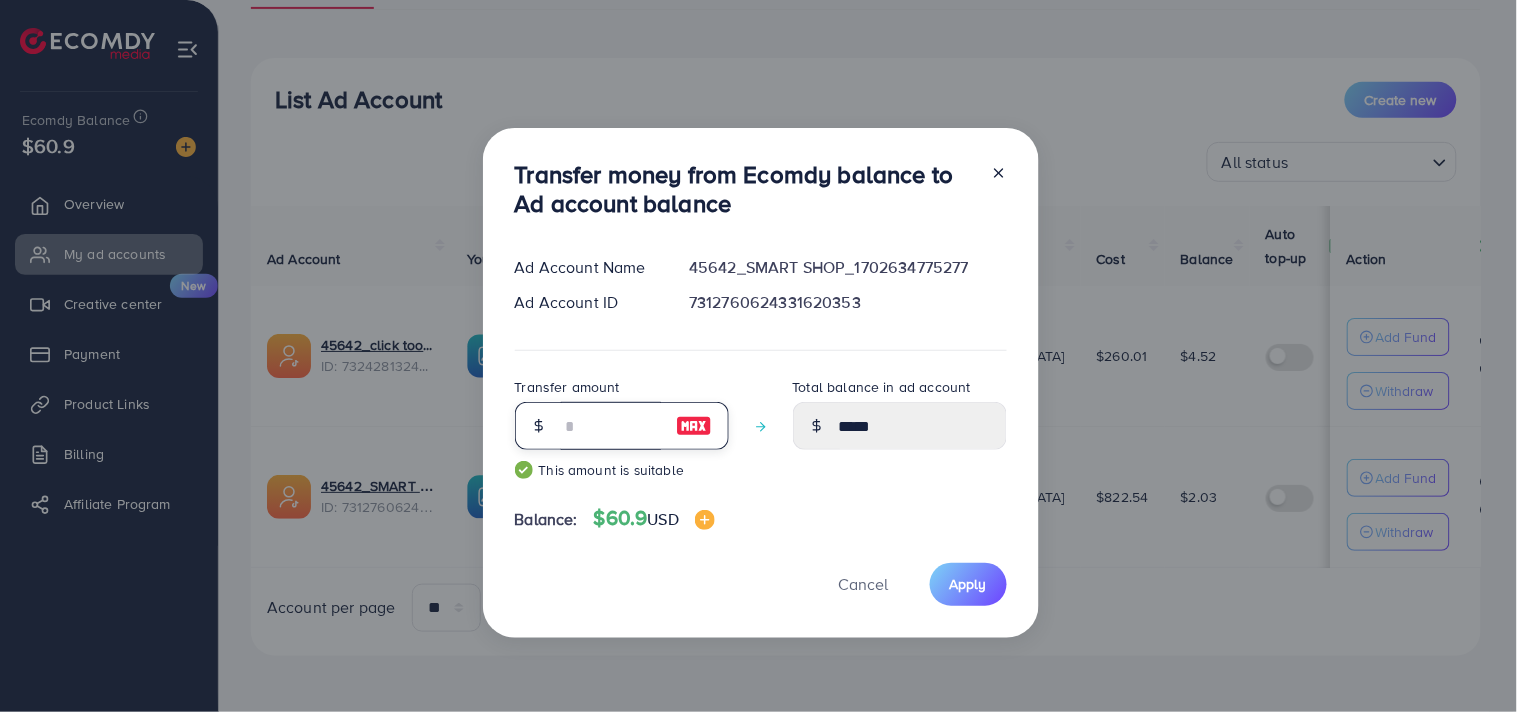 type on "*" 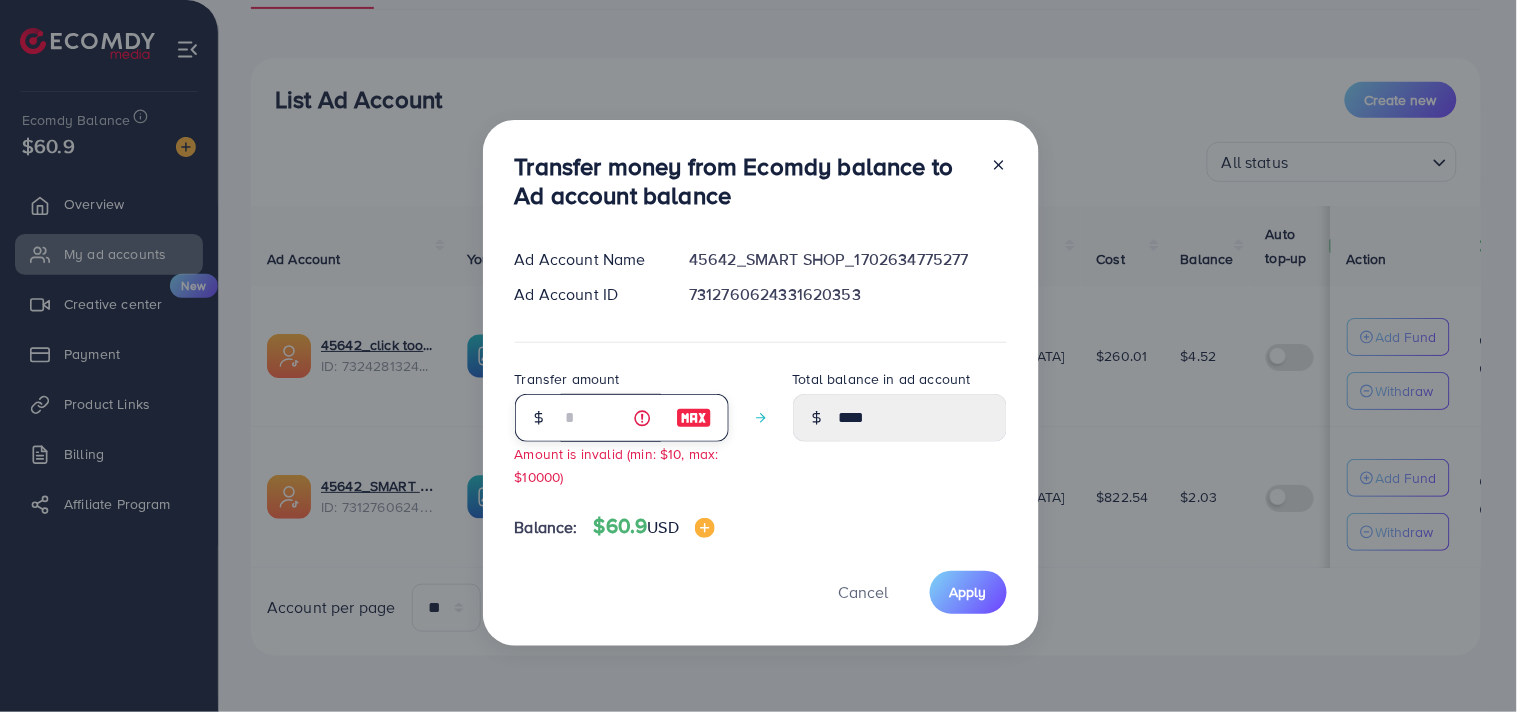 type on "**" 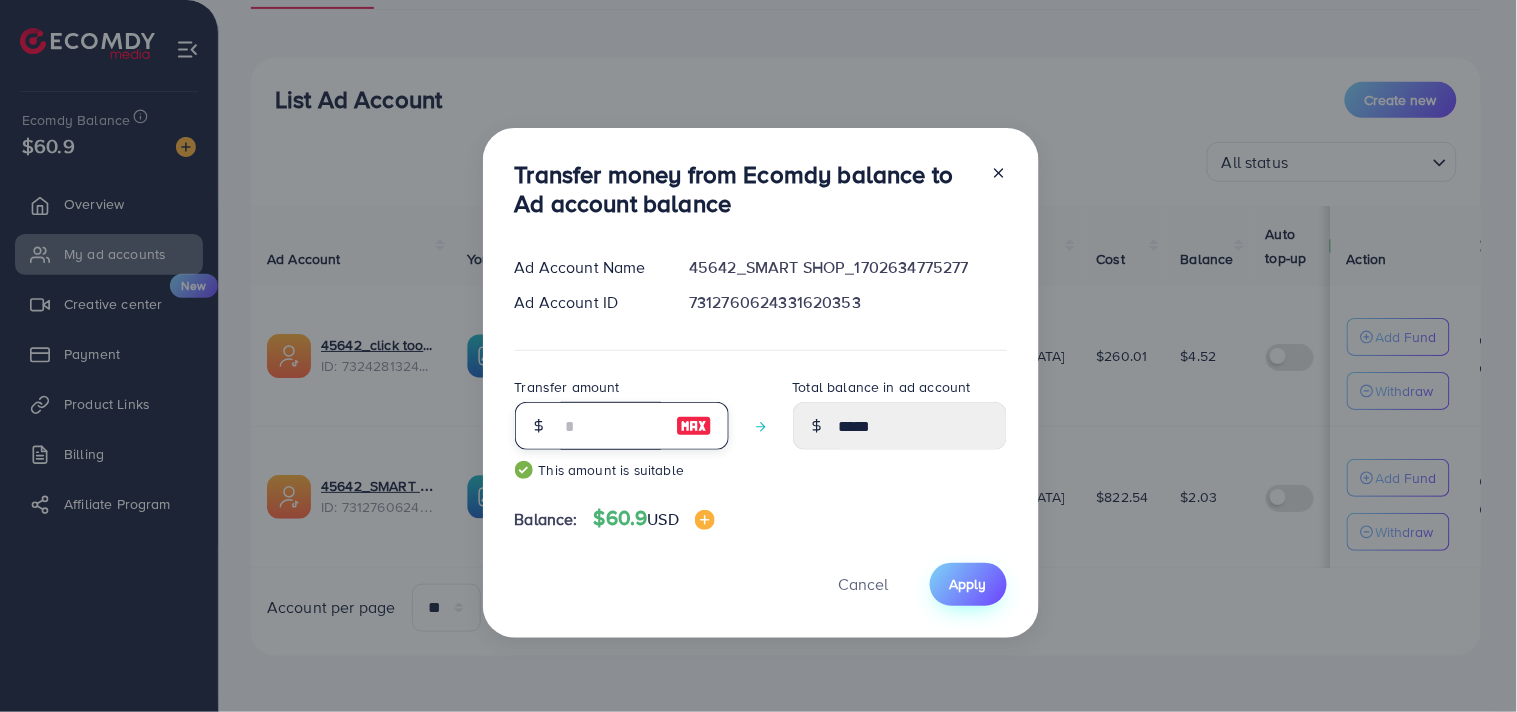 type on "**" 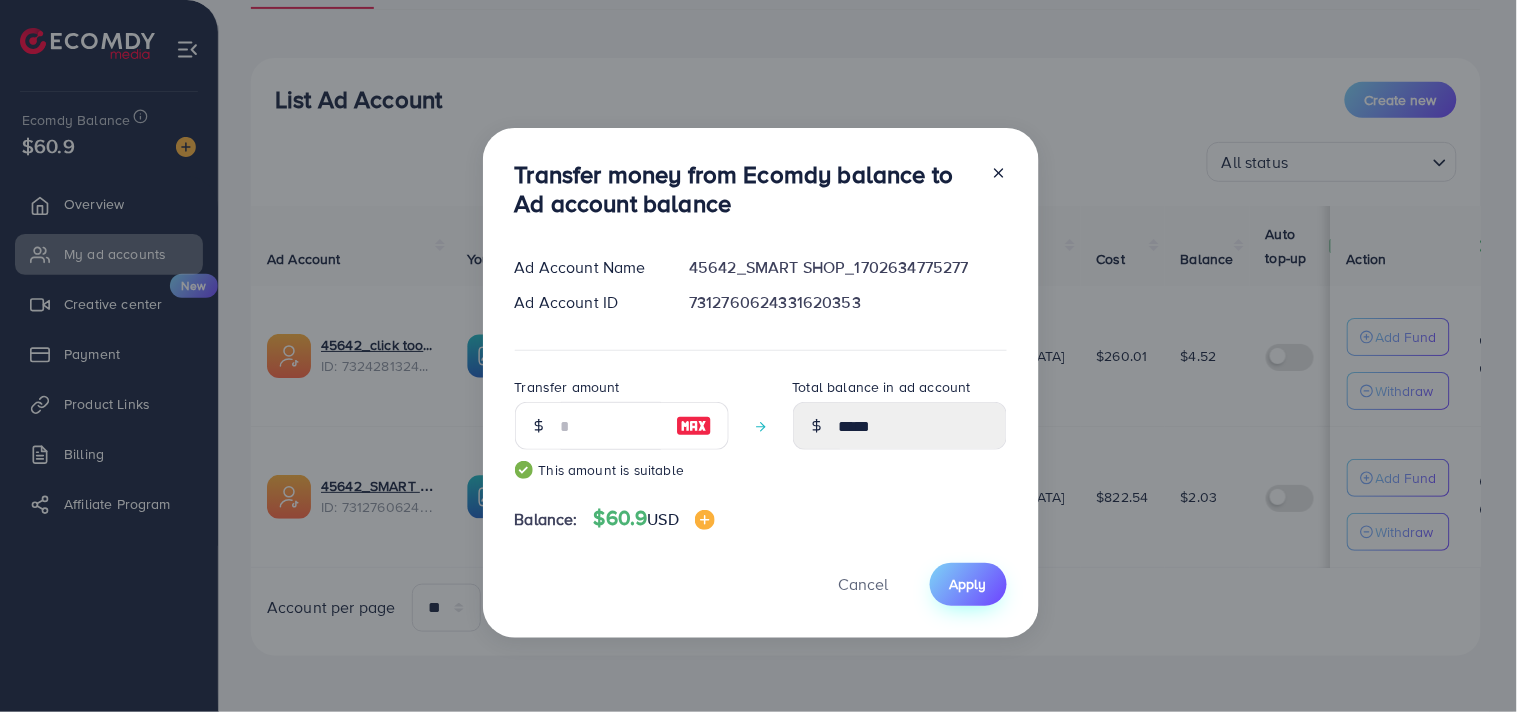 click on "Apply" at bounding box center [968, 584] 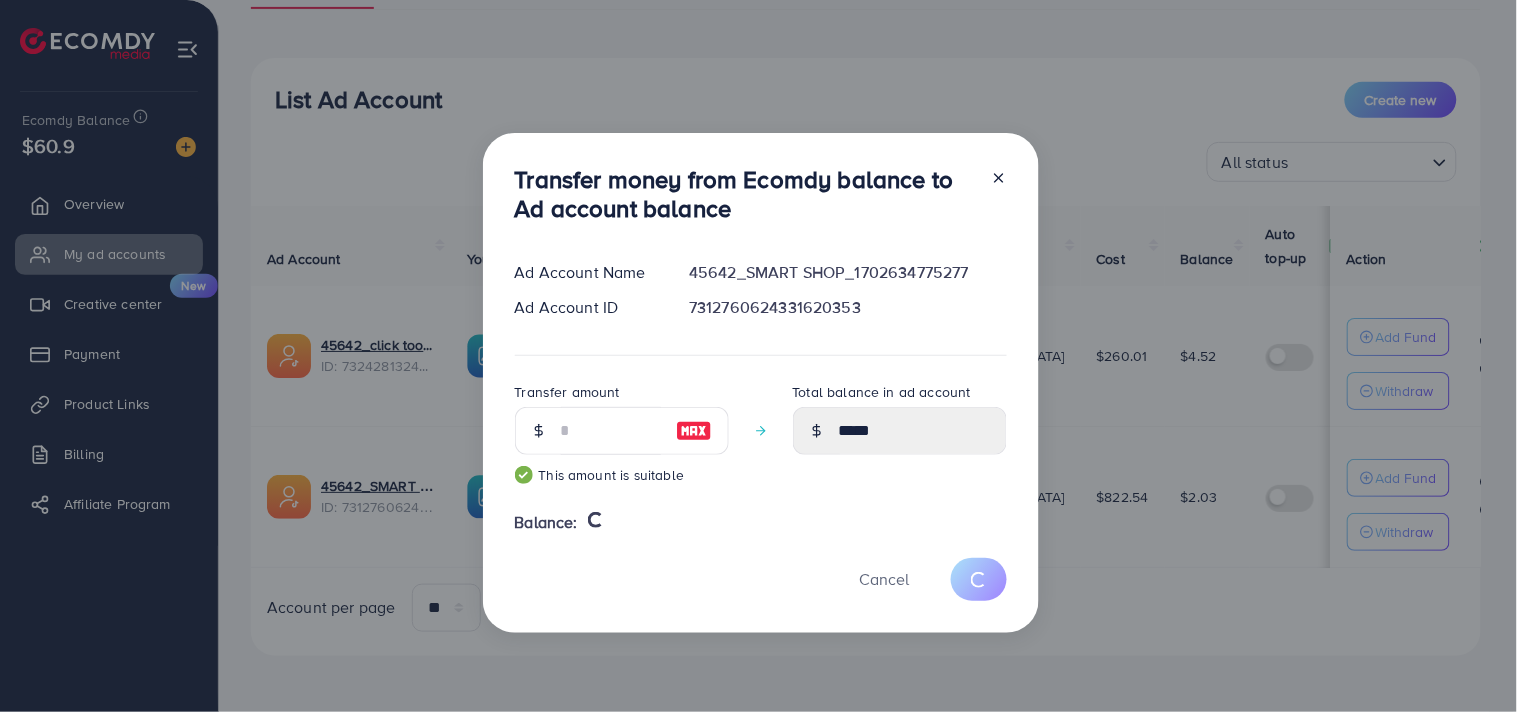type 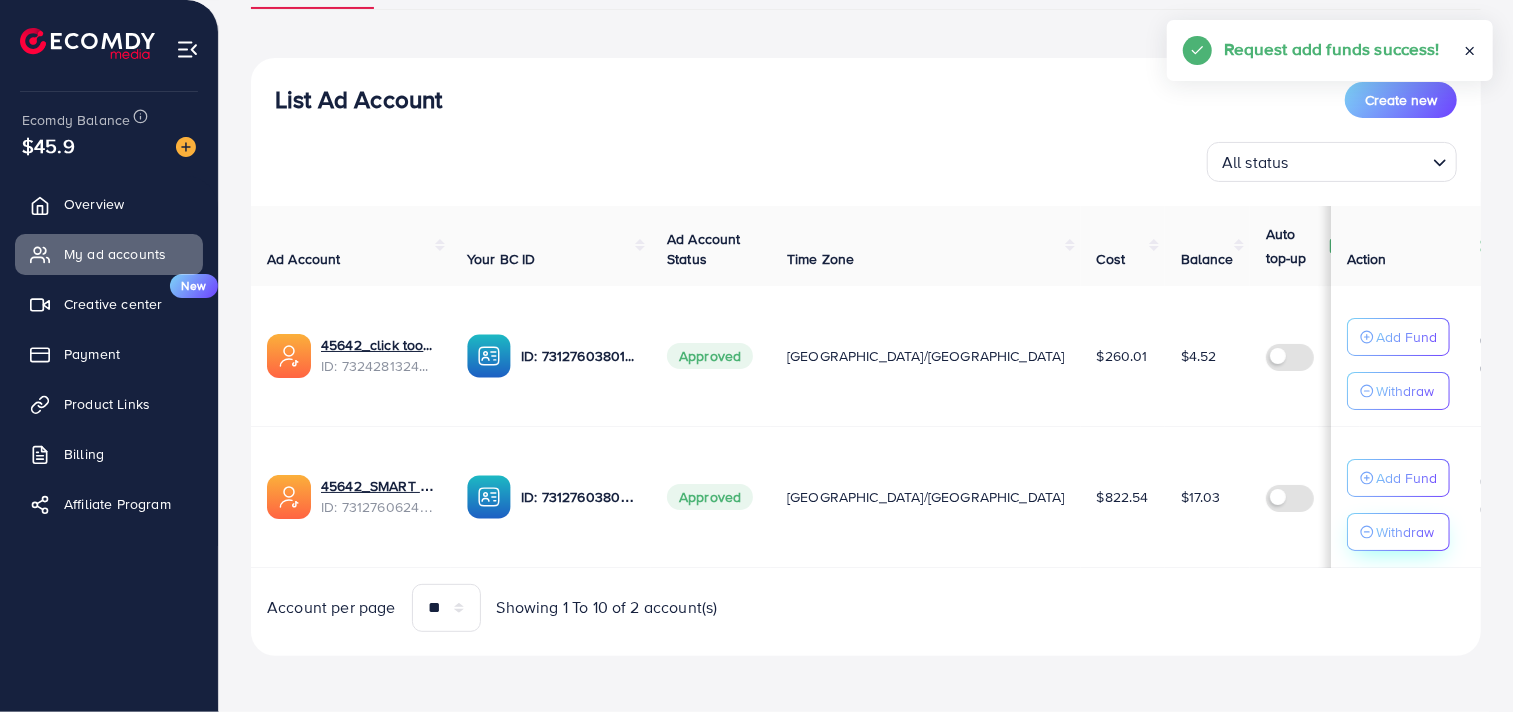 click on "Withdraw" at bounding box center (1405, 391) 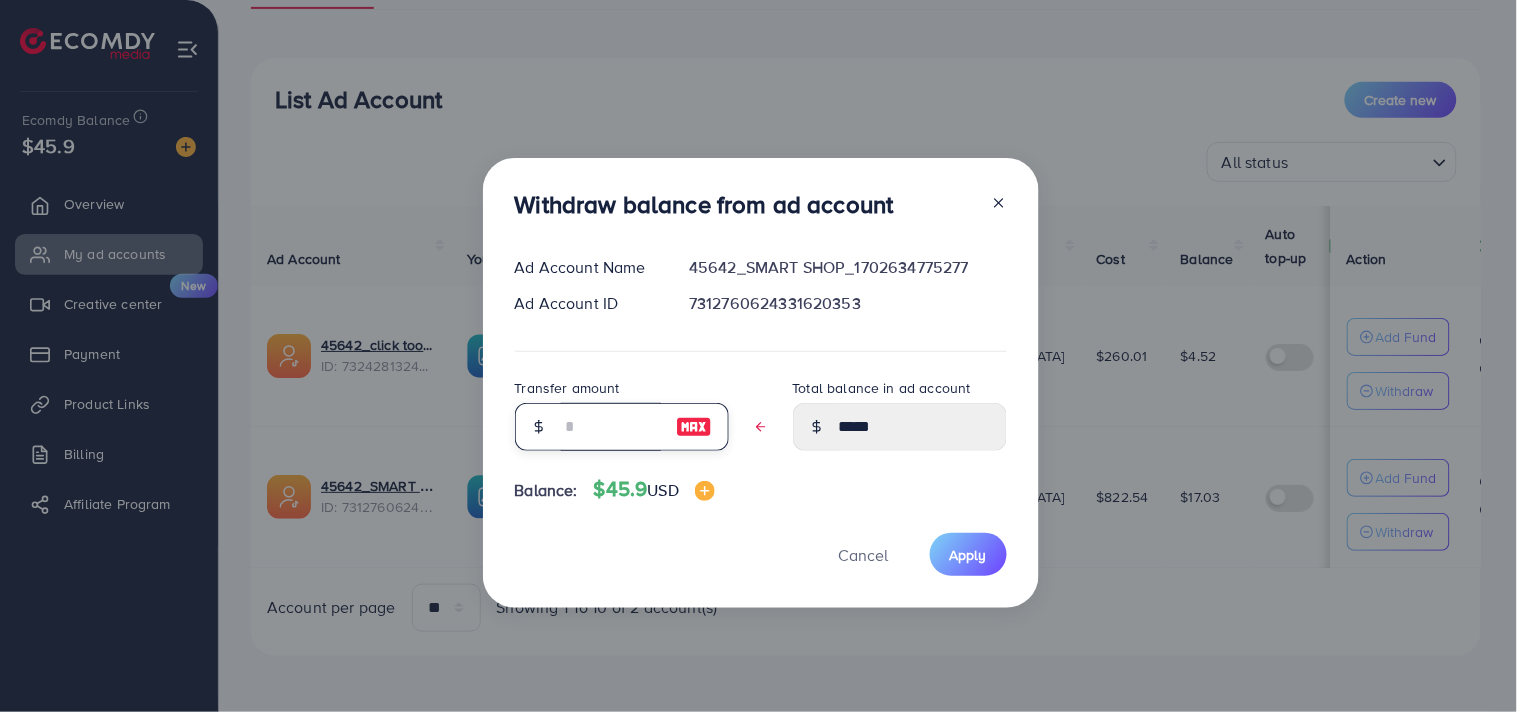 click at bounding box center (611, 427) 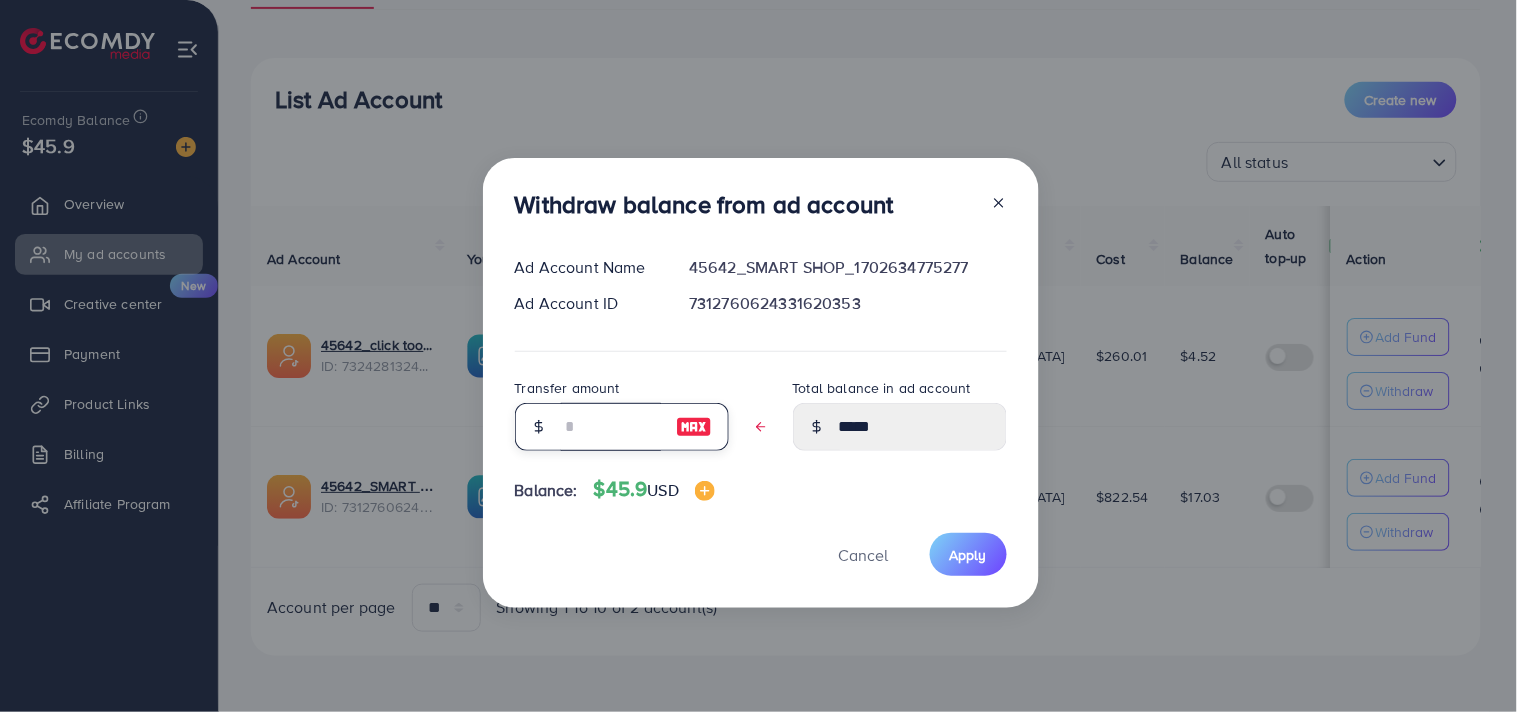 type on "*" 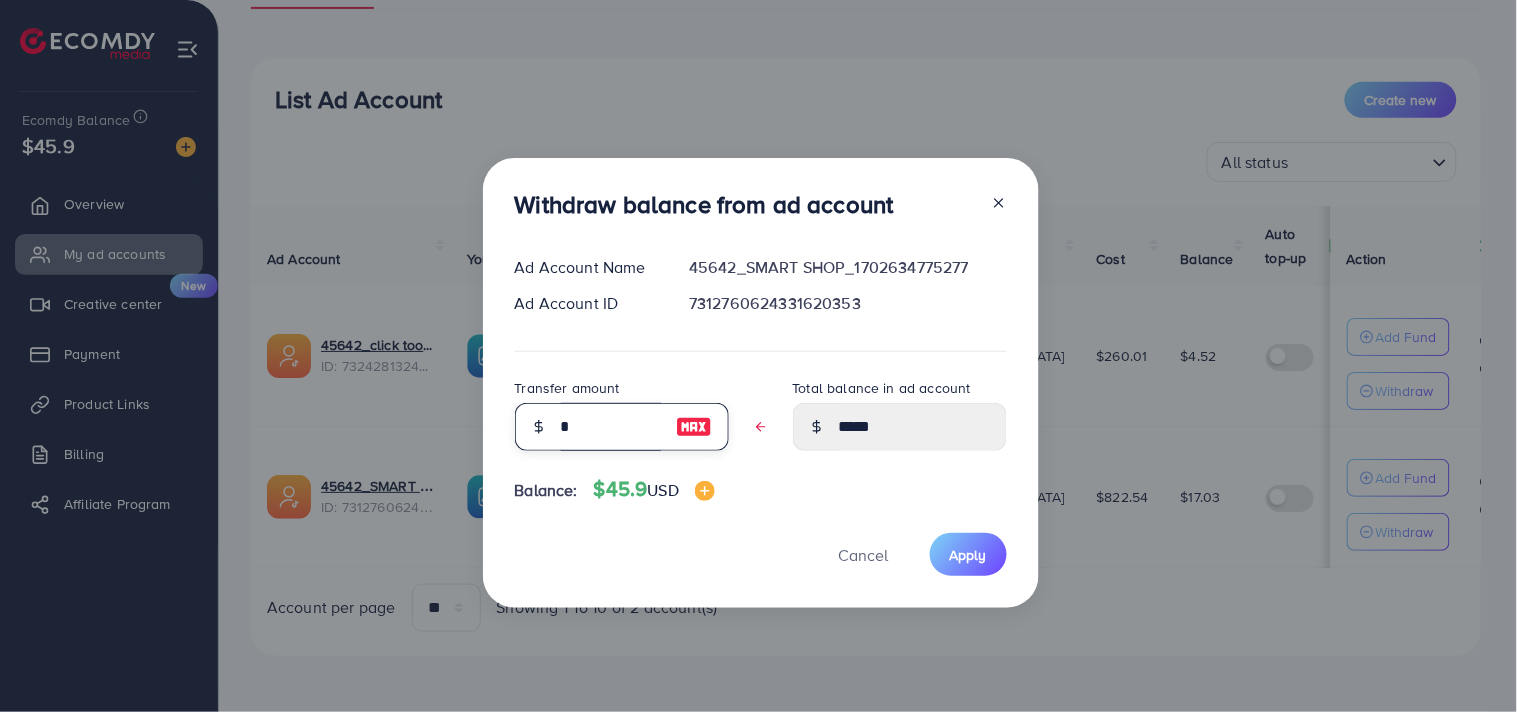 type on "*****" 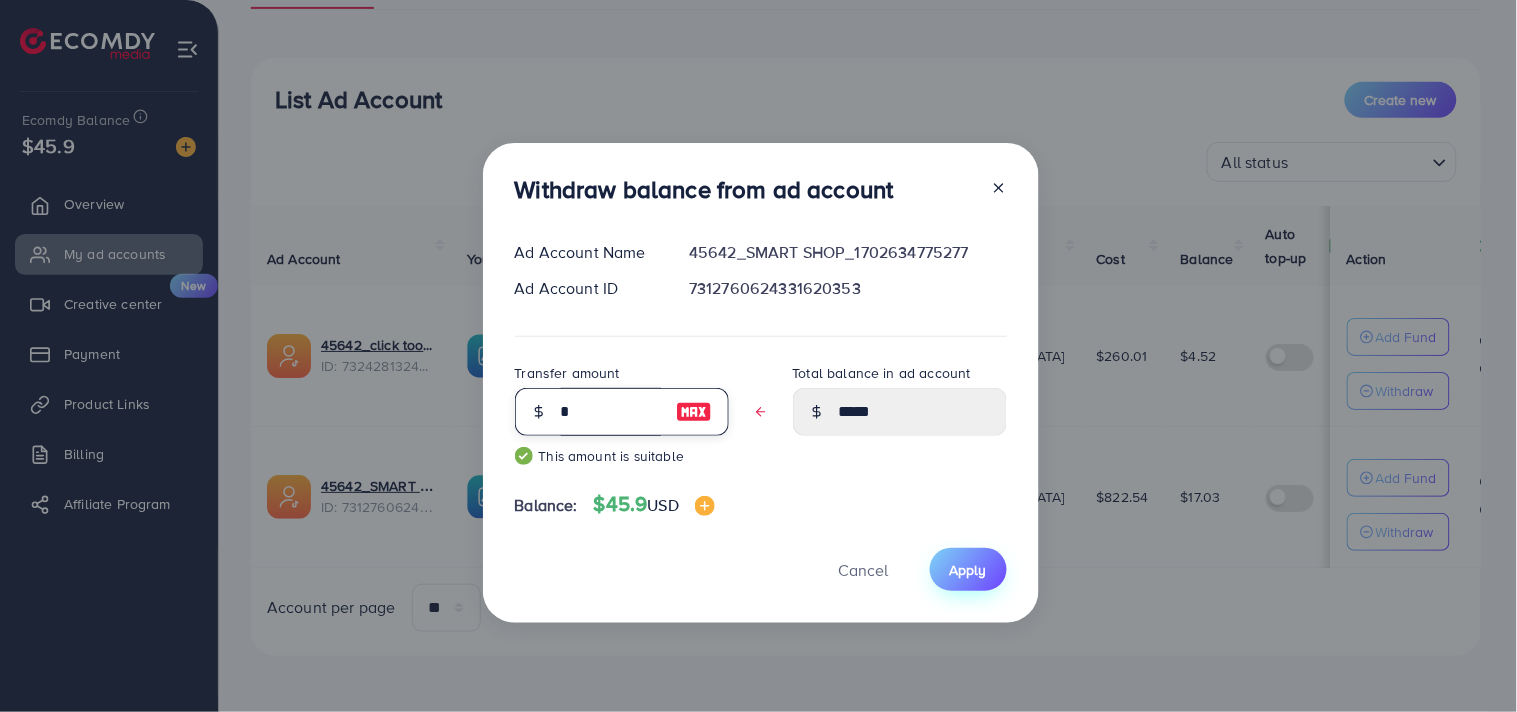 type on "*" 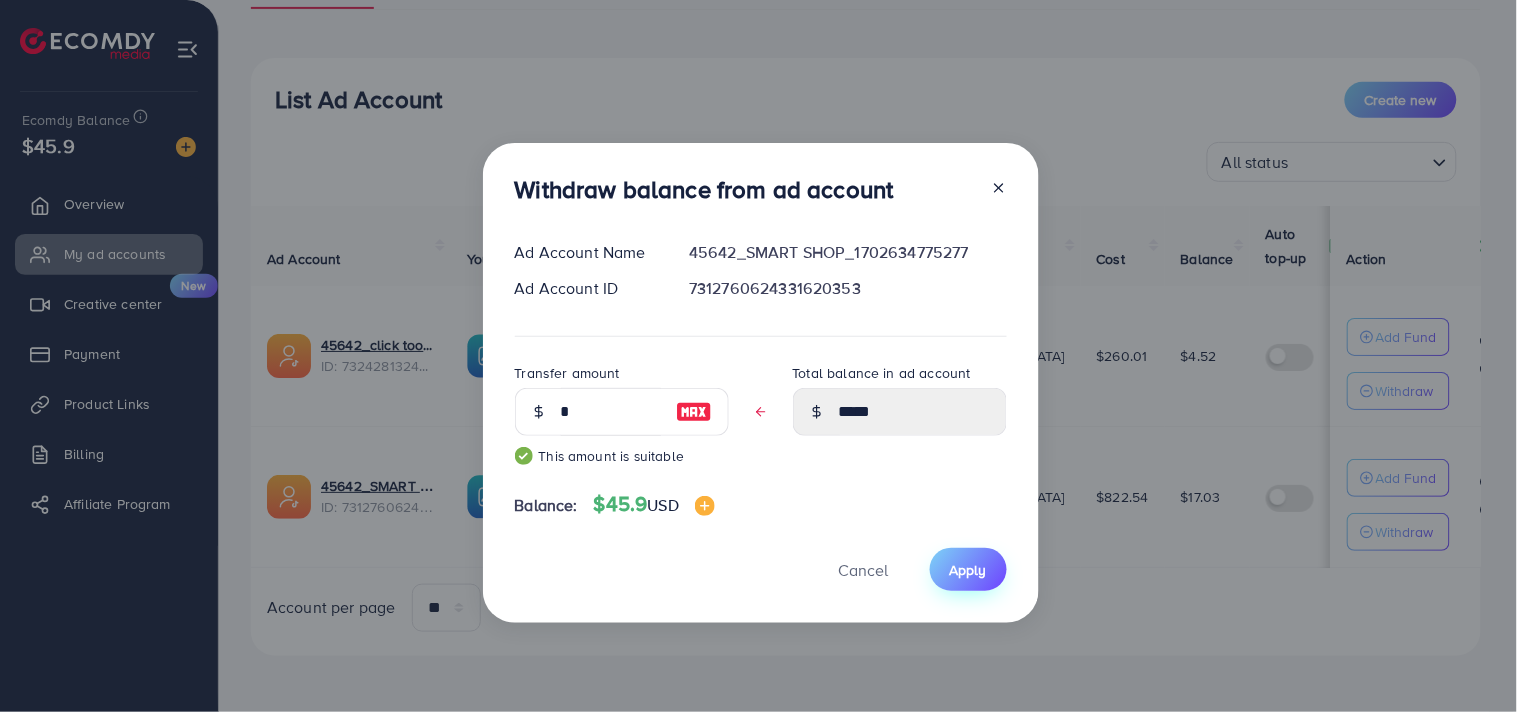 click on "Apply" at bounding box center (968, 569) 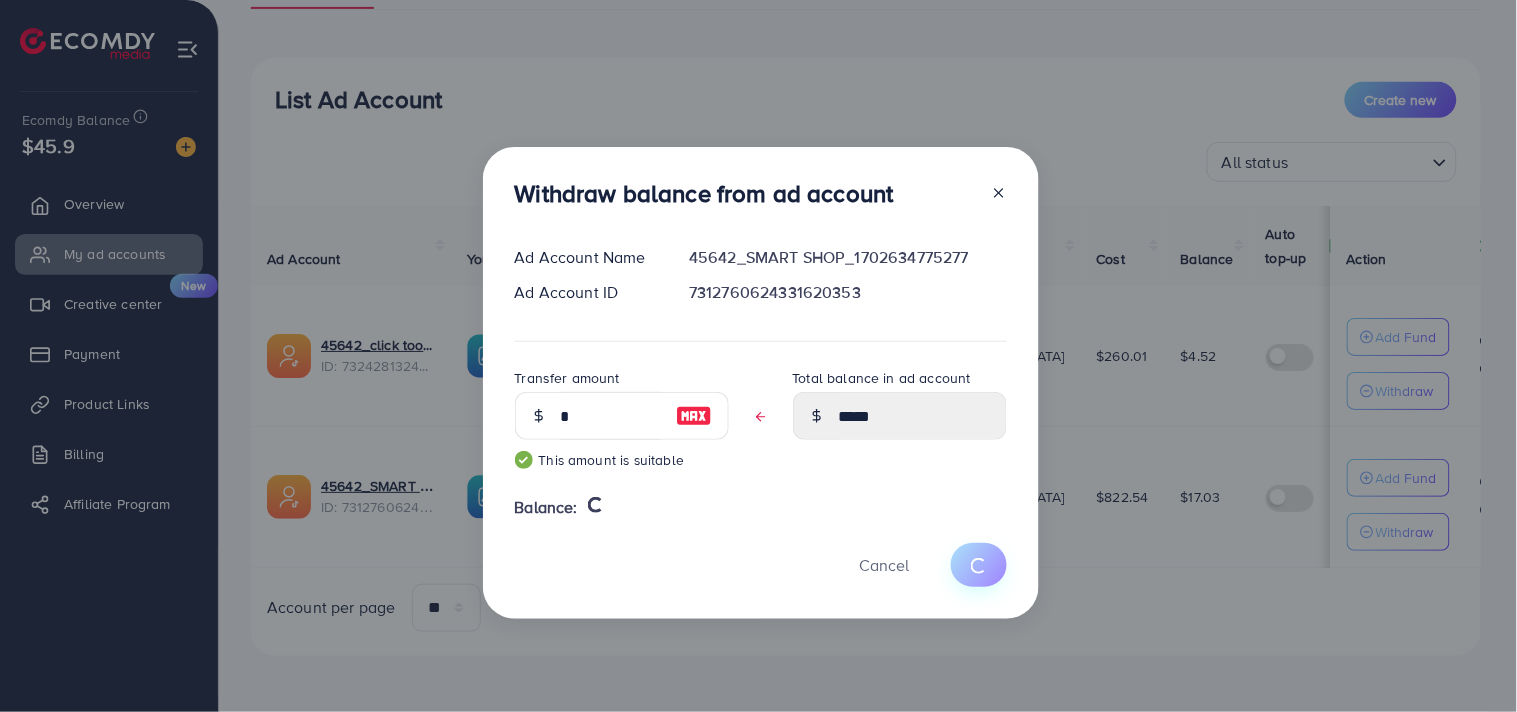 type 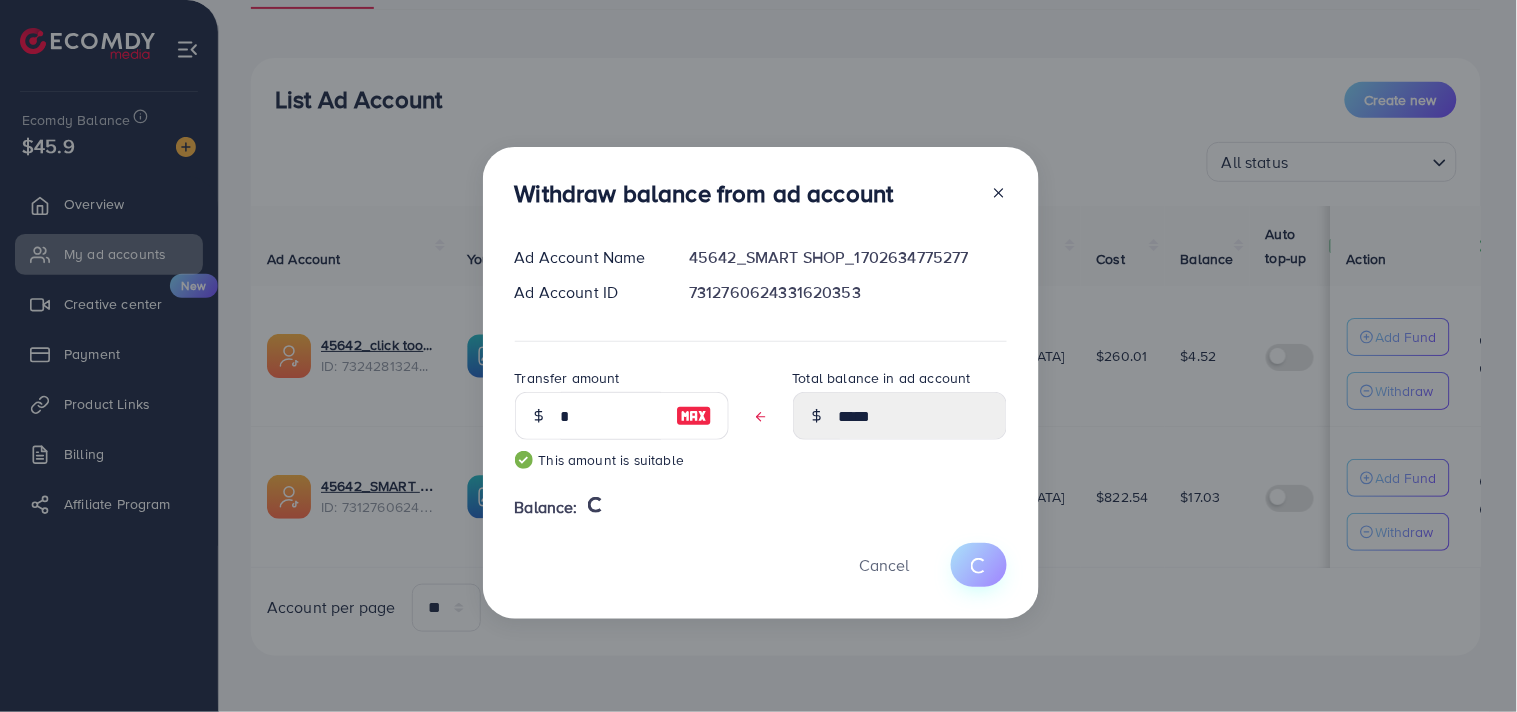 type on "*****" 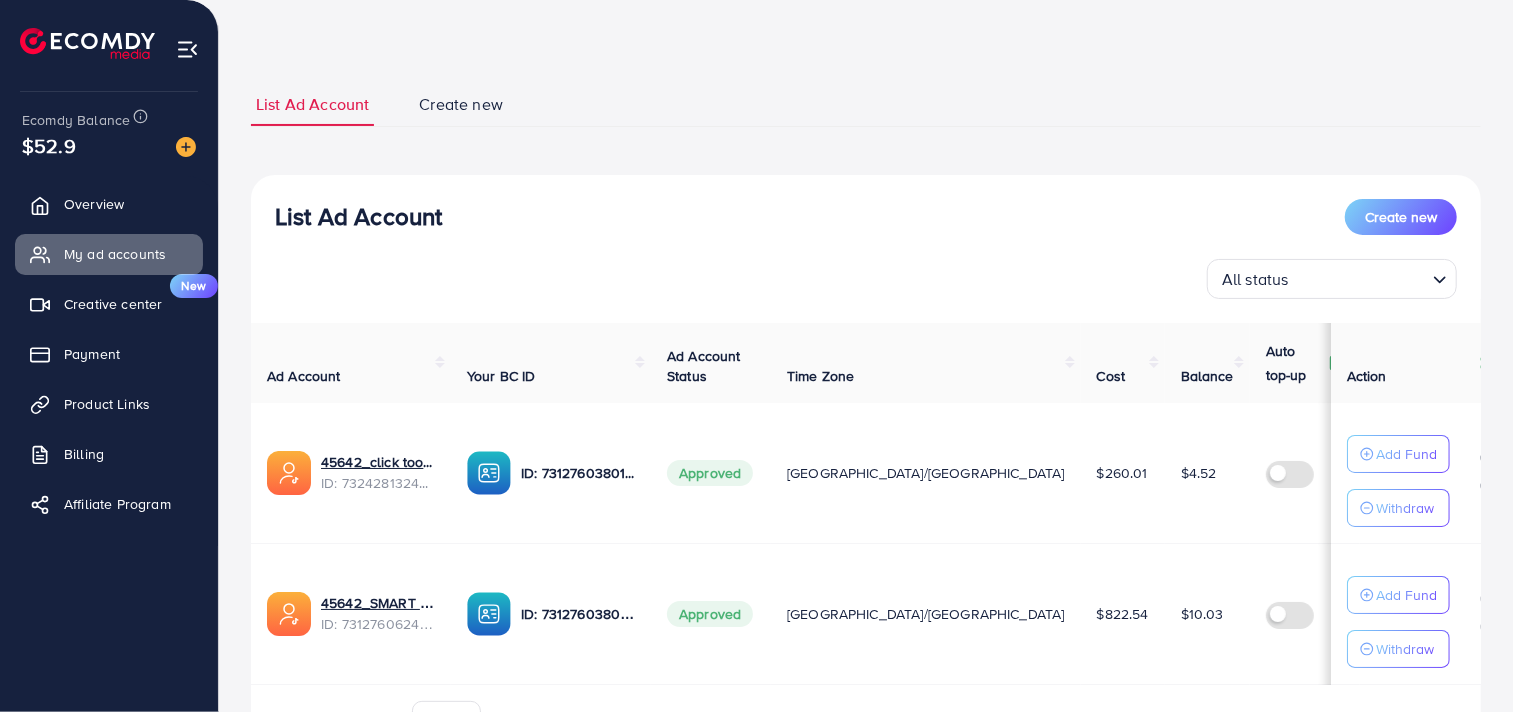 scroll, scrollTop: 0, scrollLeft: 0, axis: both 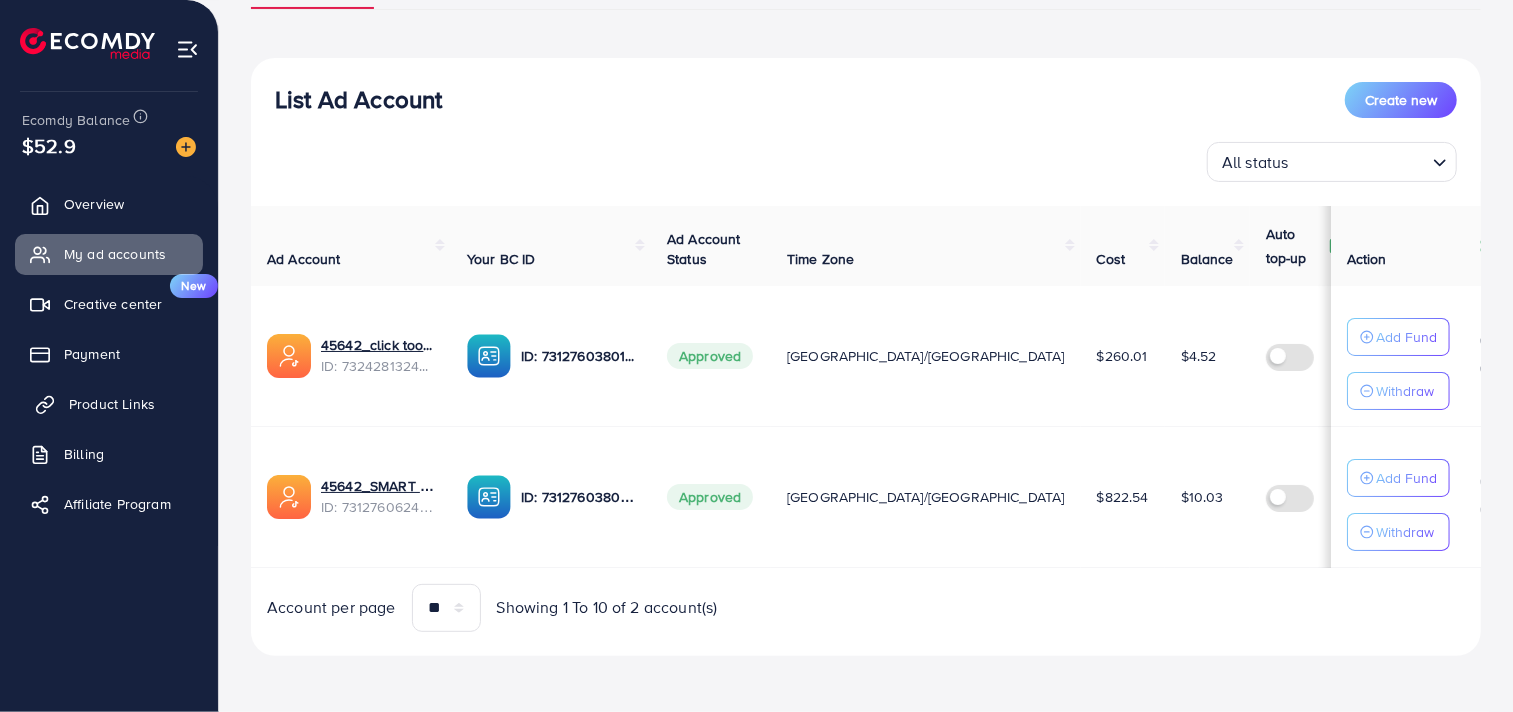 click on "Product Links" at bounding box center (109, 404) 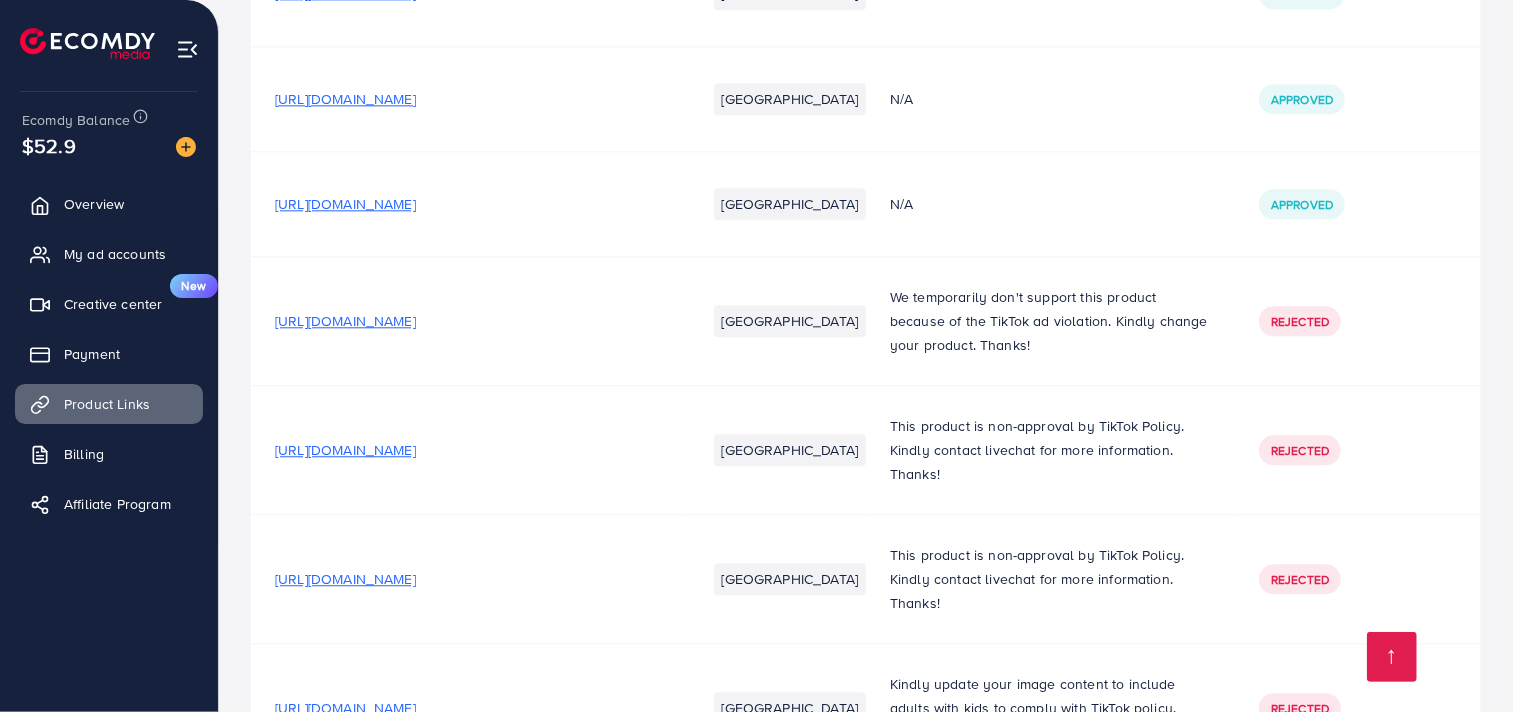scroll, scrollTop: 4268, scrollLeft: 0, axis: vertical 